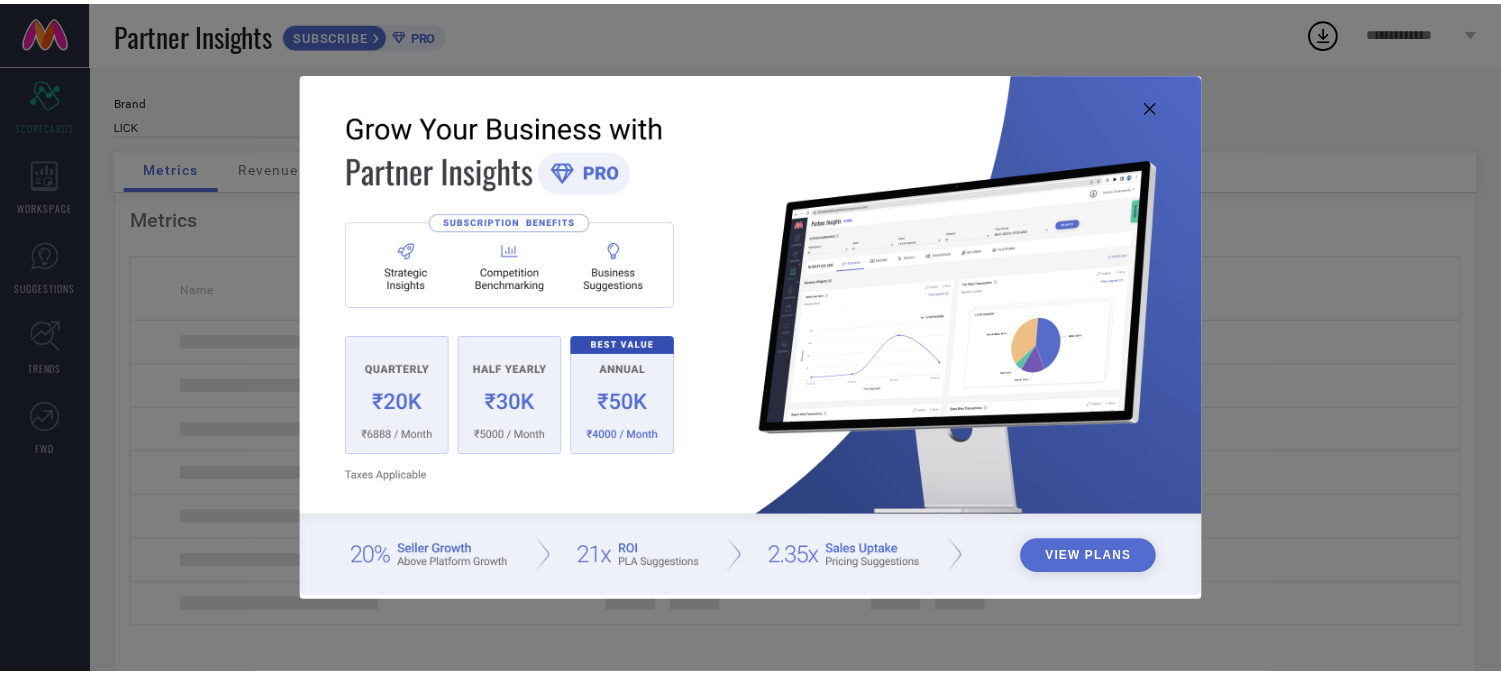 scroll, scrollTop: 0, scrollLeft: 0, axis: both 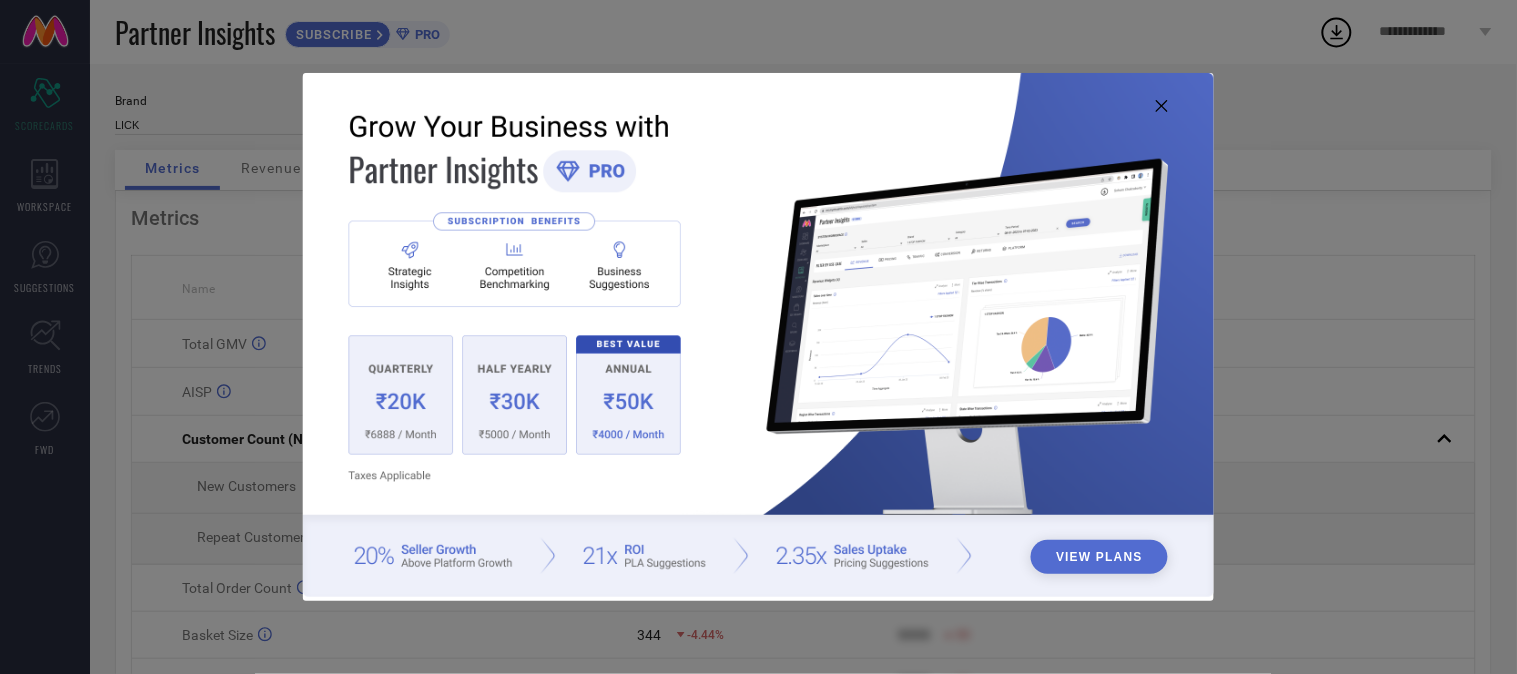 click at bounding box center [758, 334] 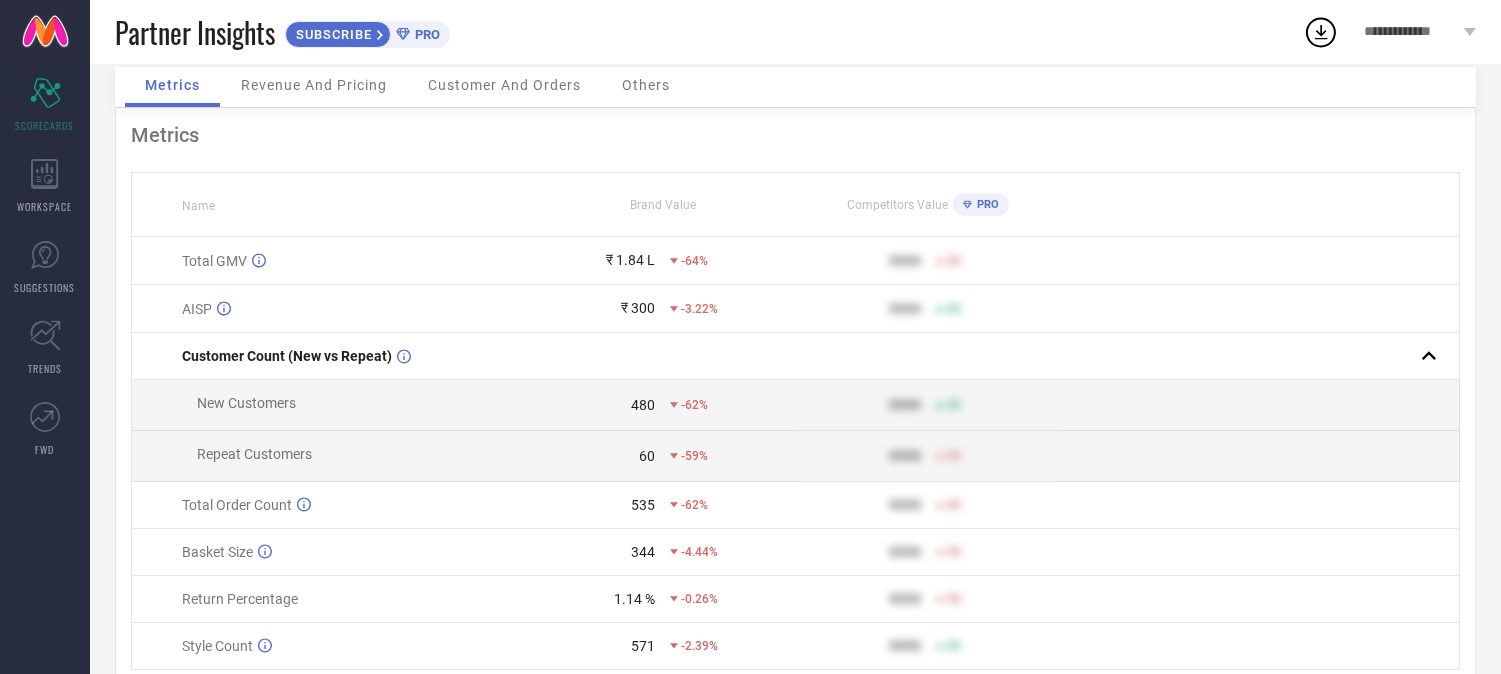 scroll, scrollTop: 0, scrollLeft: 0, axis: both 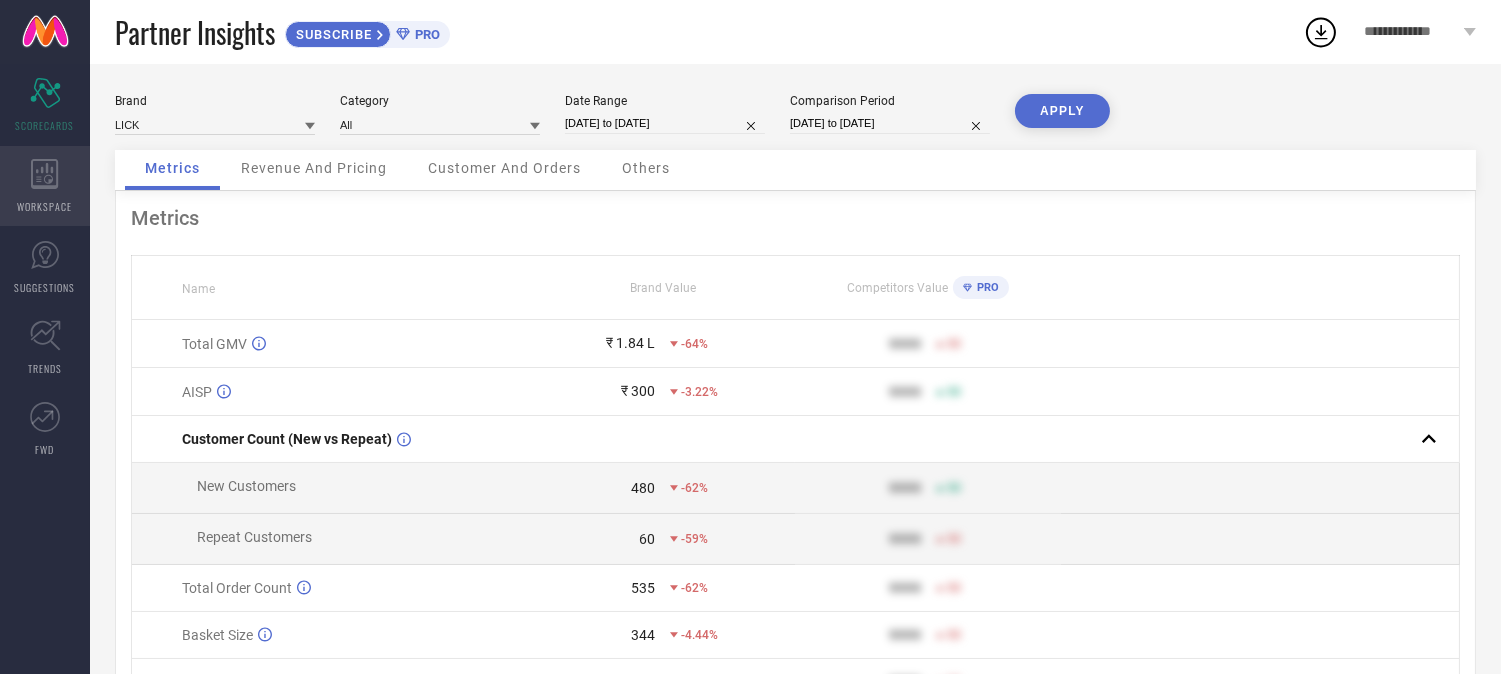 click on "WORKSPACE" at bounding box center (45, 186) 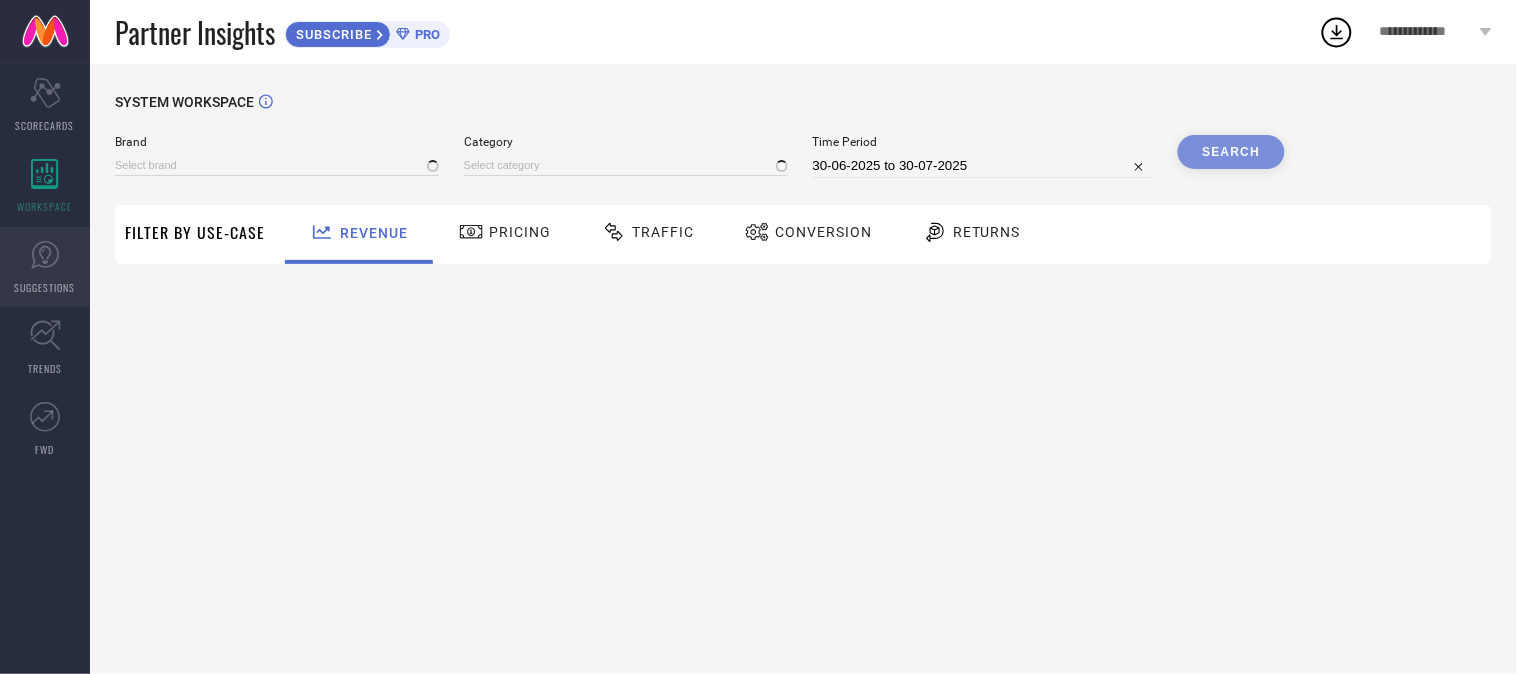 type on "LICK" 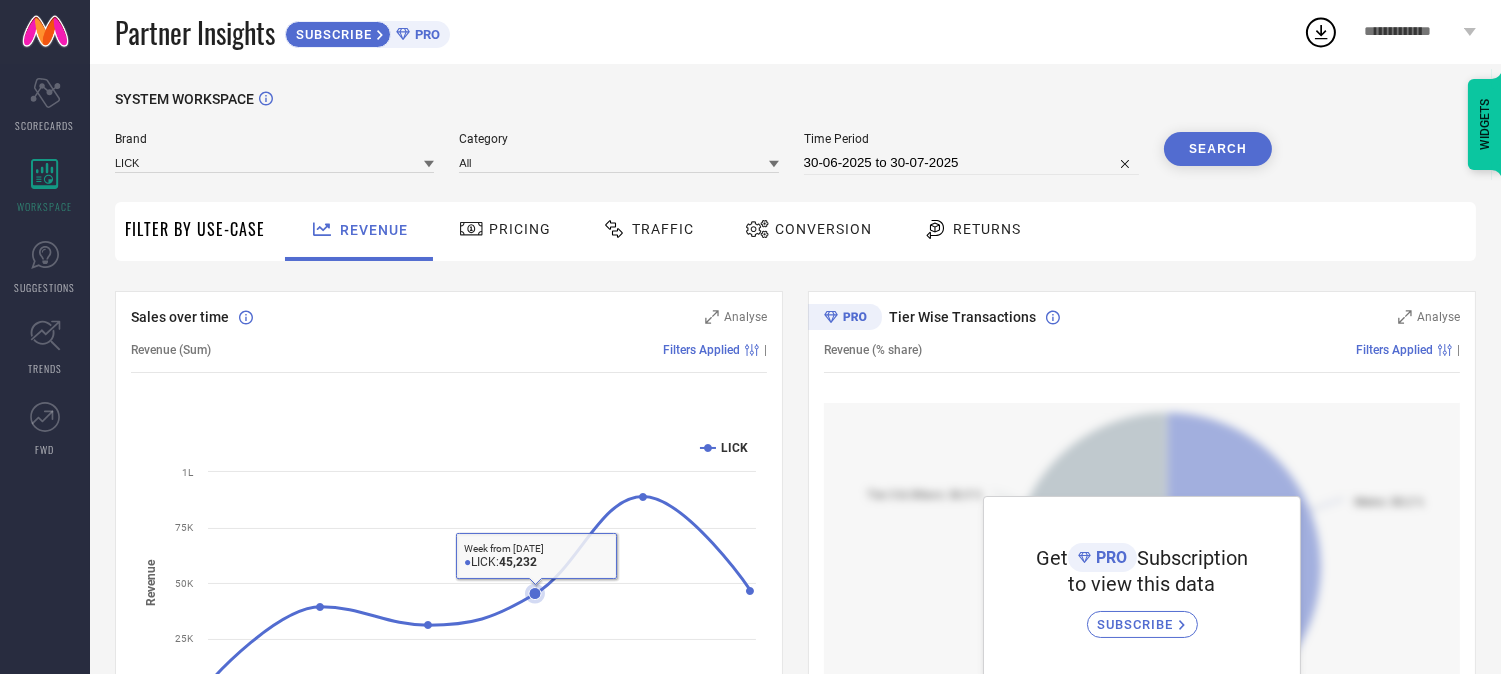 scroll, scrollTop: 0, scrollLeft: 0, axis: both 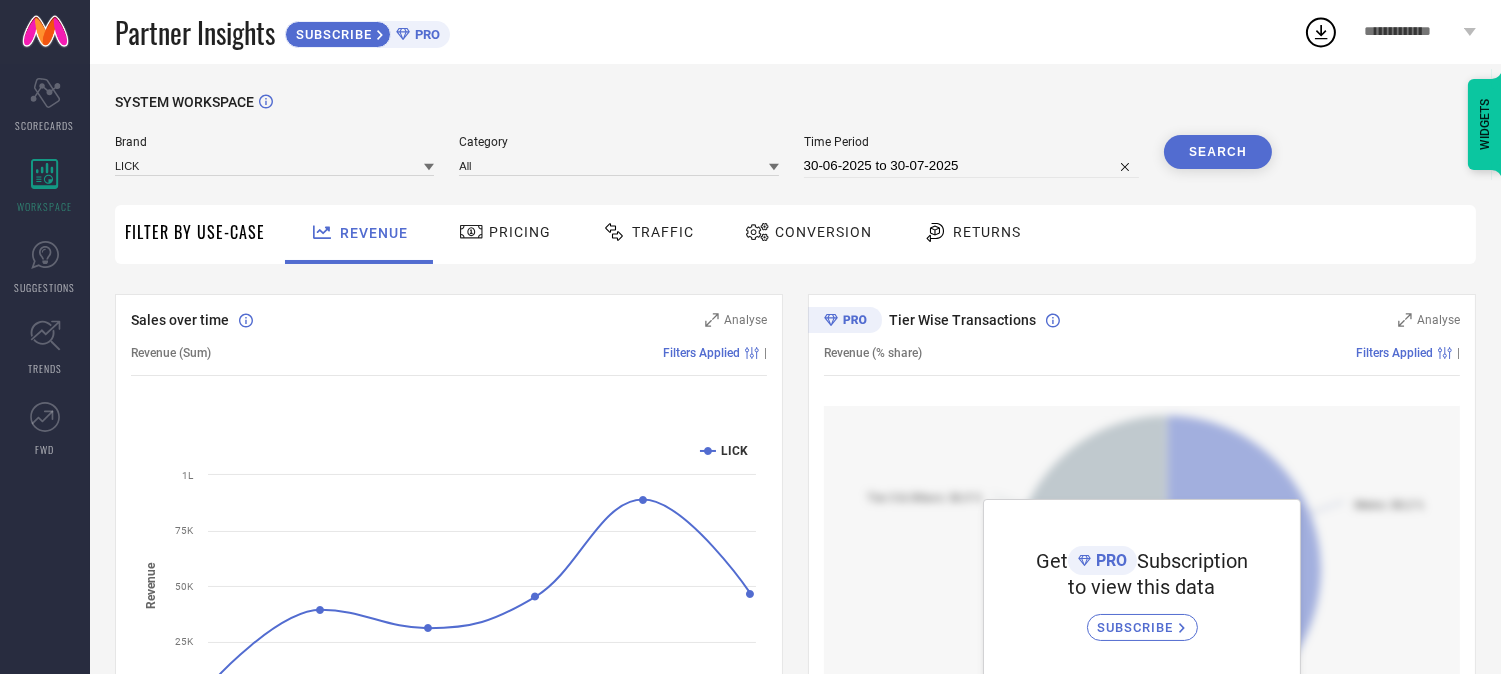 click on "Pricing" at bounding box center (505, 232) 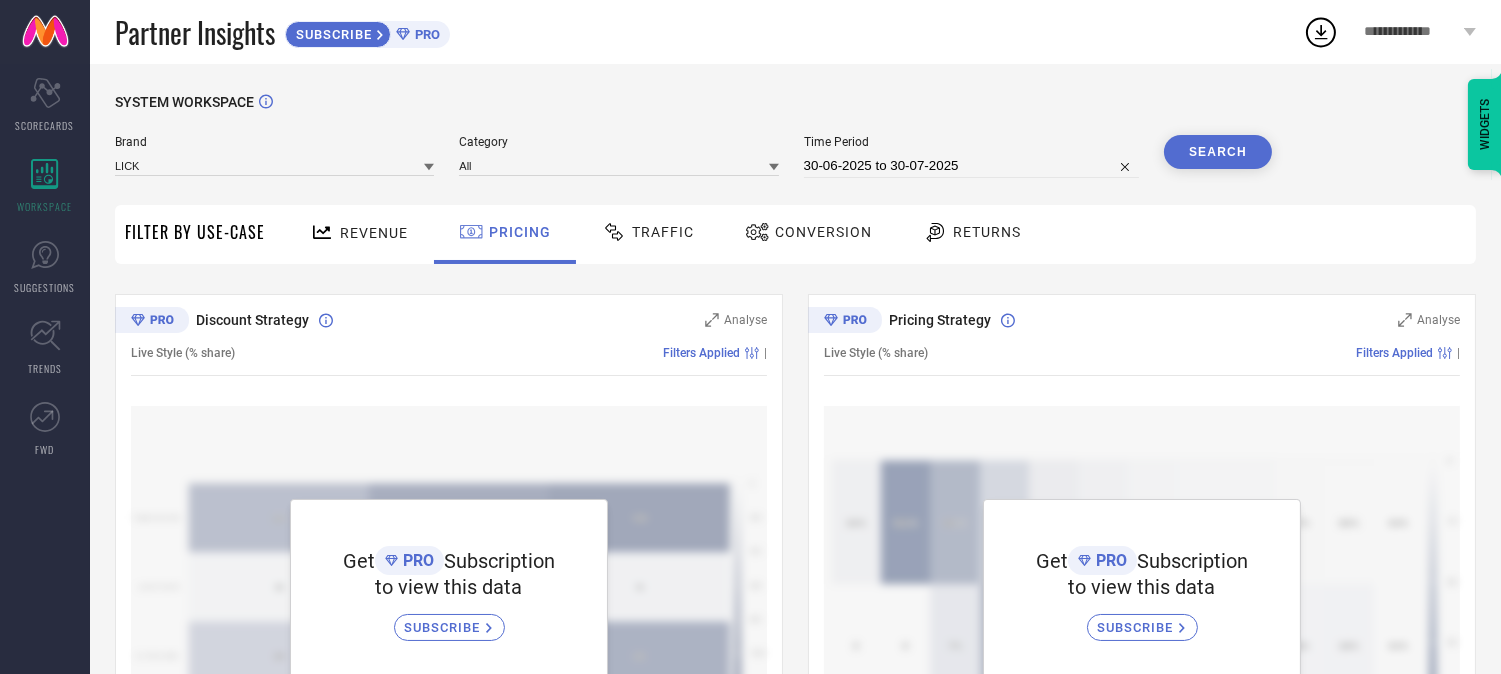 click 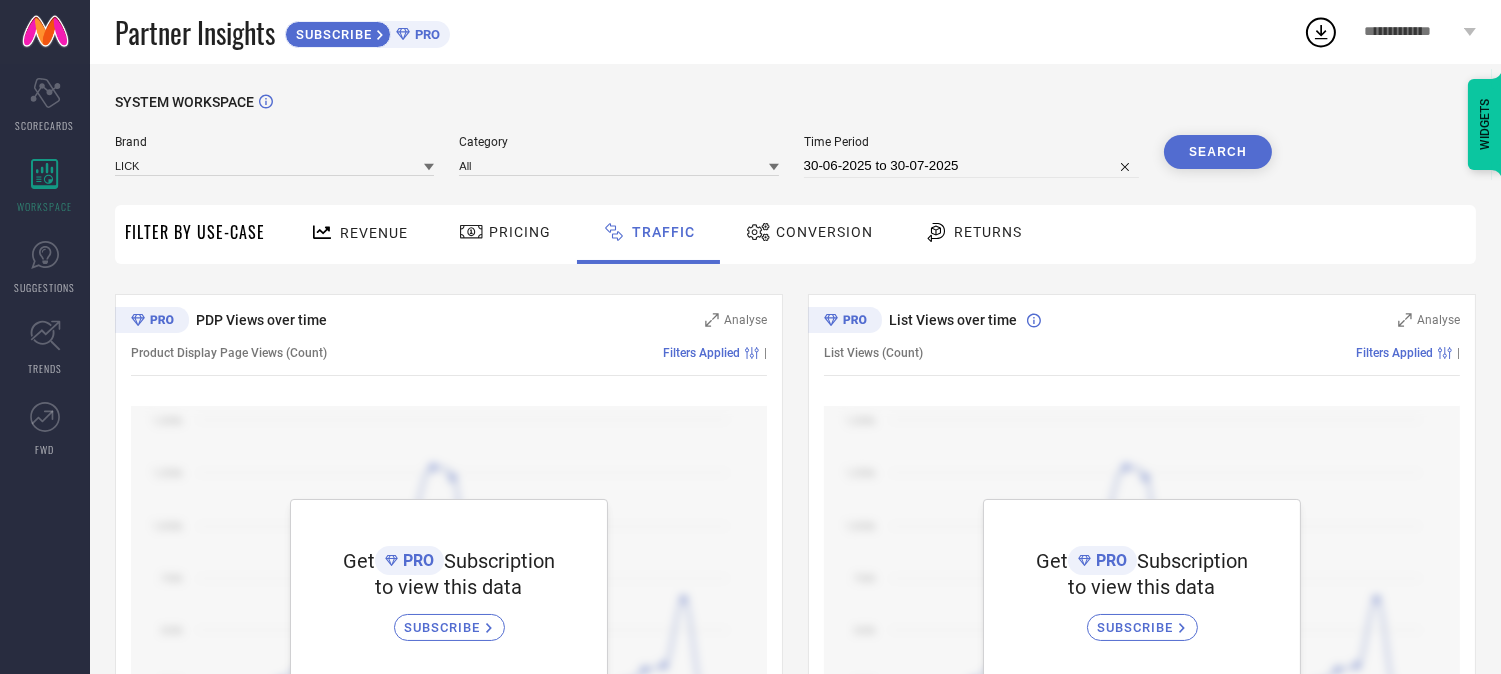 drag, startPoint x: 405, startPoint y: 235, endPoint x: 486, endPoint y: 234, distance: 81.00617 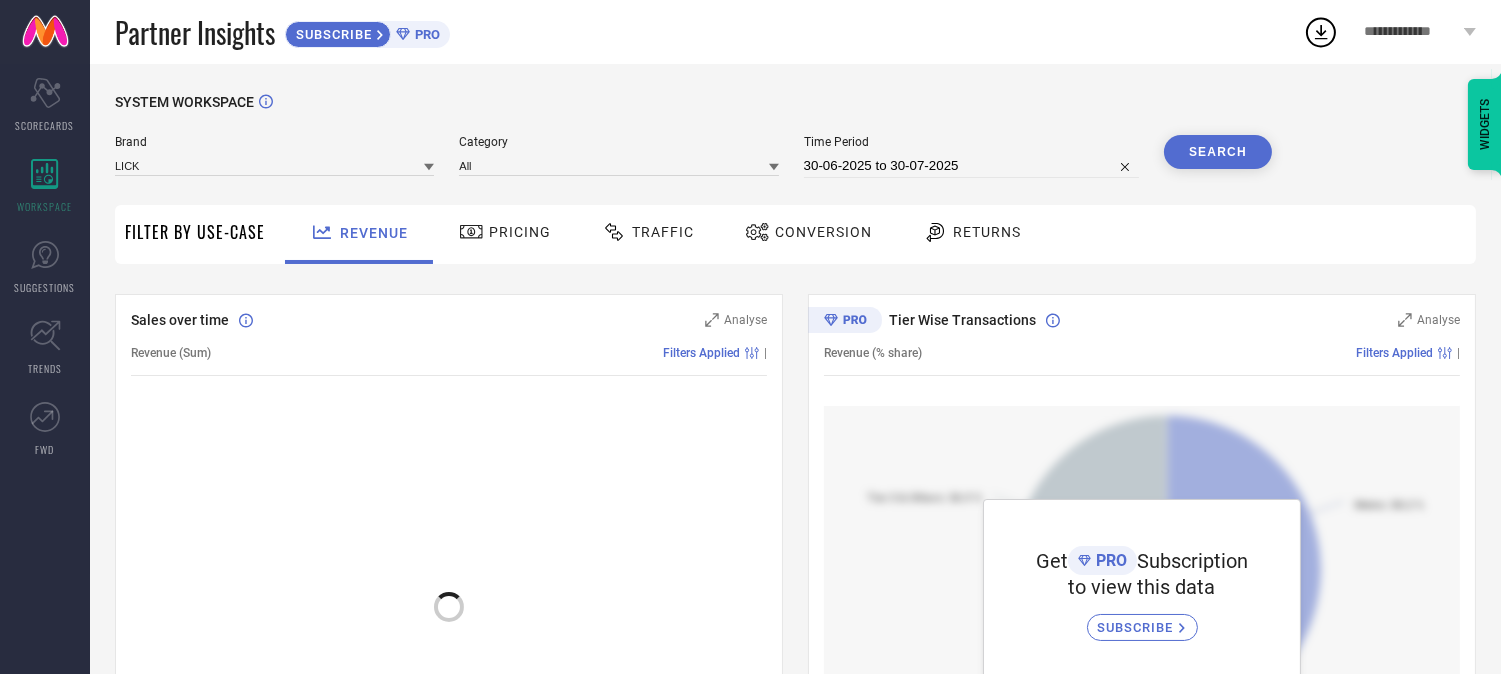 click on "Conversion" at bounding box center [823, 232] 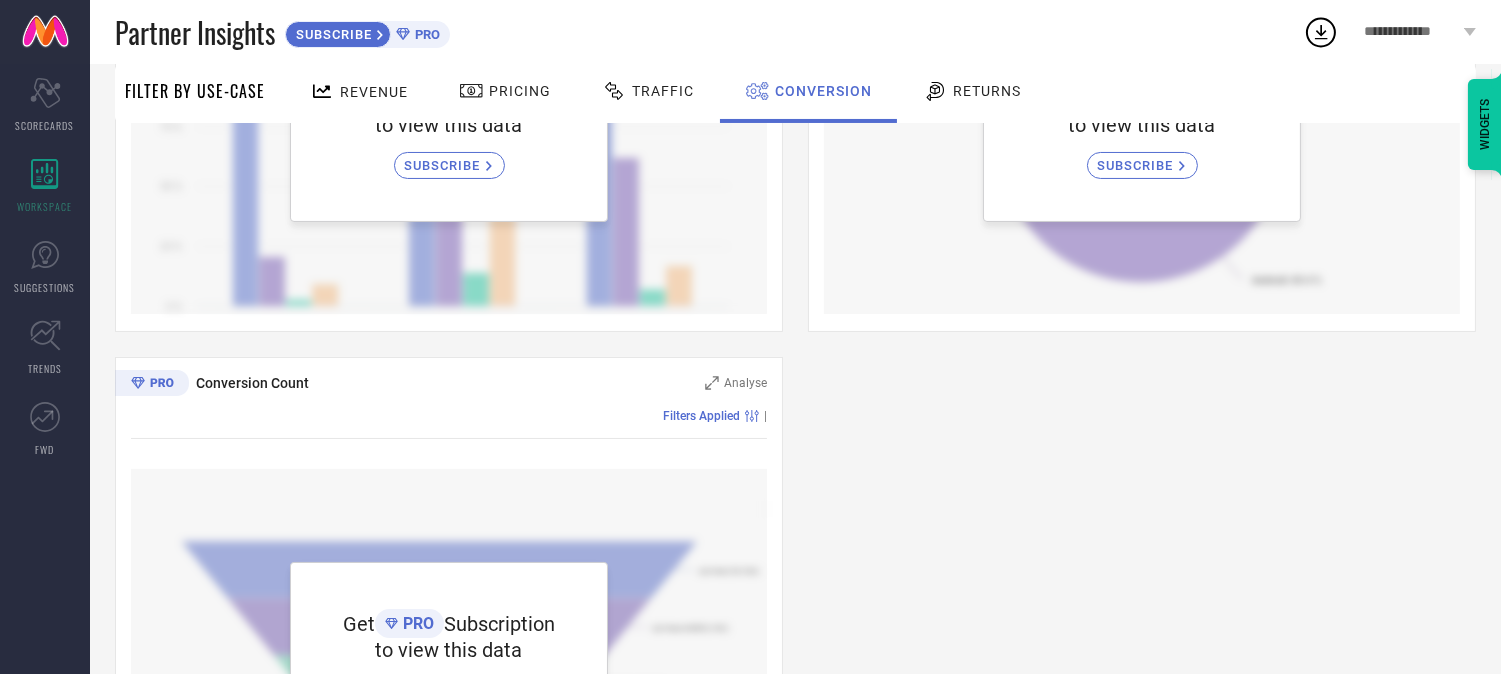 scroll, scrollTop: 341, scrollLeft: 0, axis: vertical 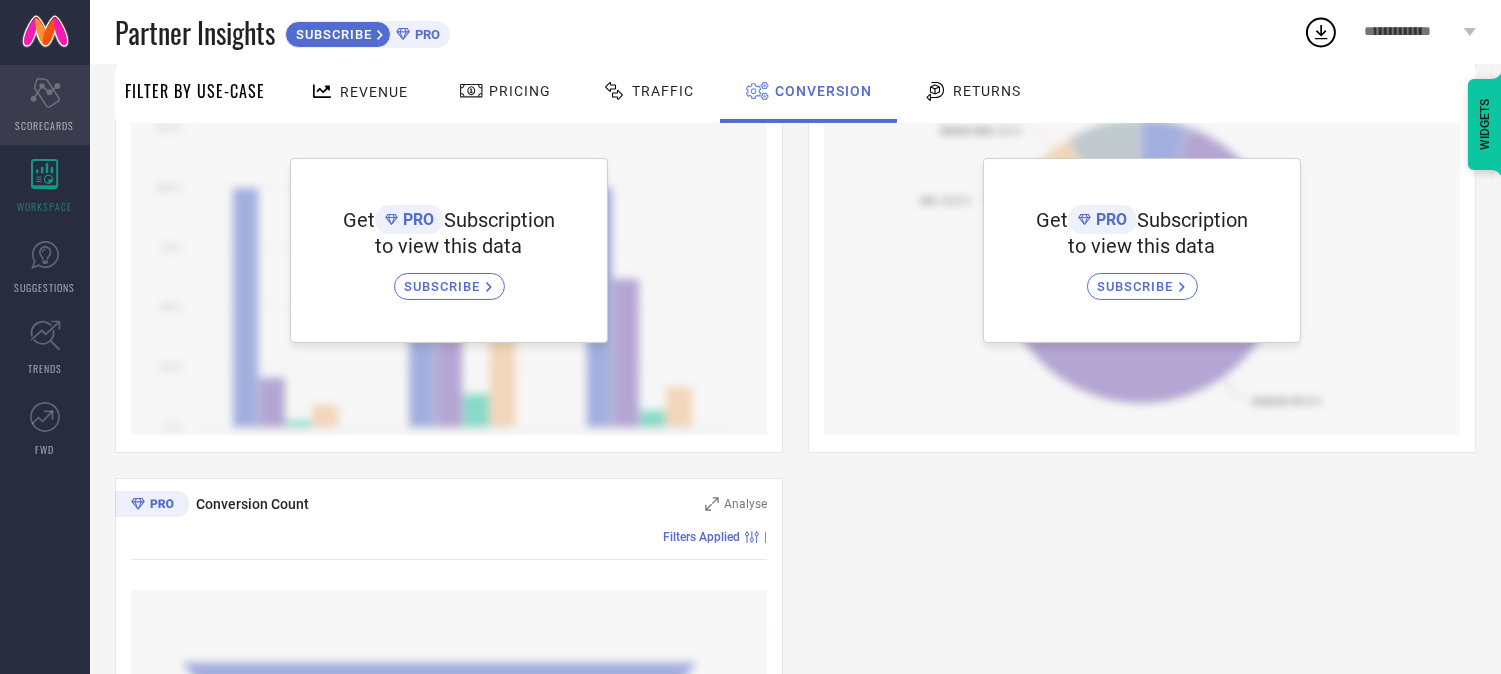 click on "SCORECARDS" at bounding box center [45, 125] 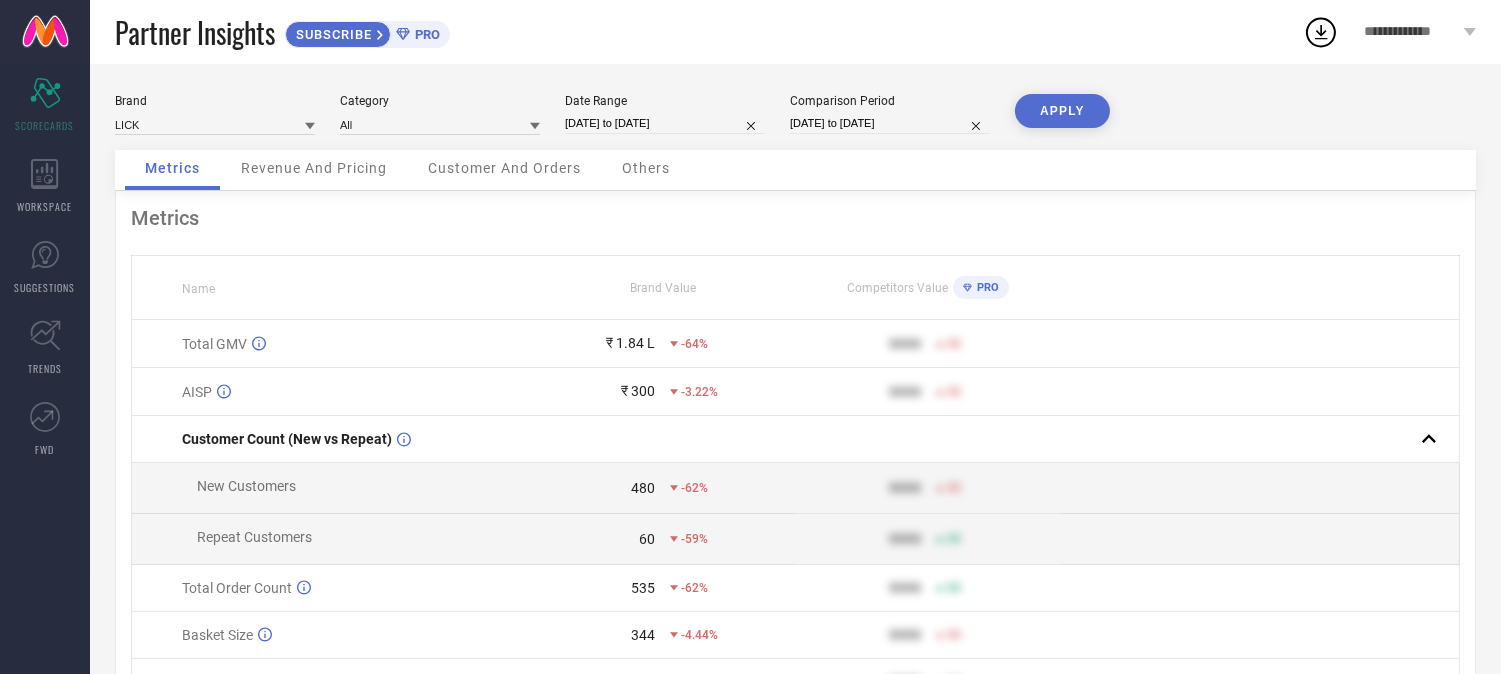 select on "7" 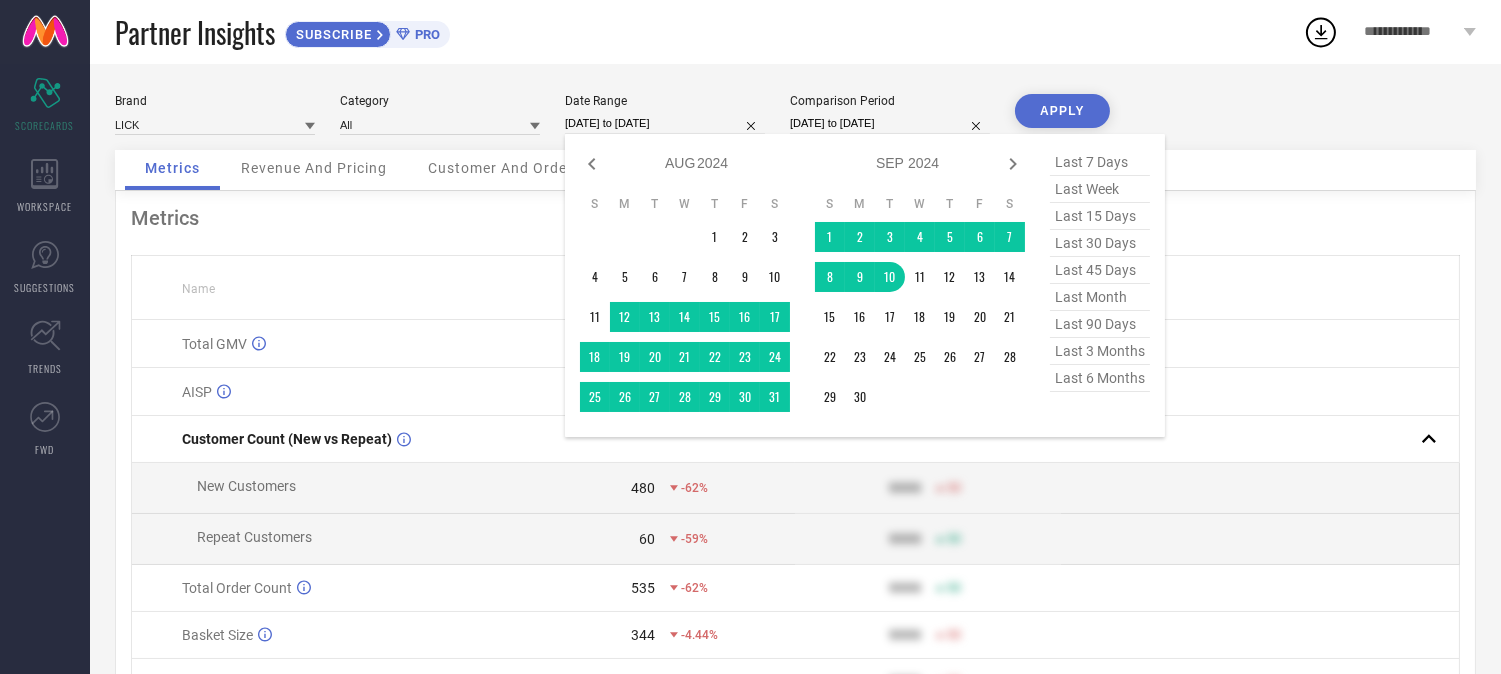 click on "[DATE] to [DATE]" at bounding box center [665, 123] 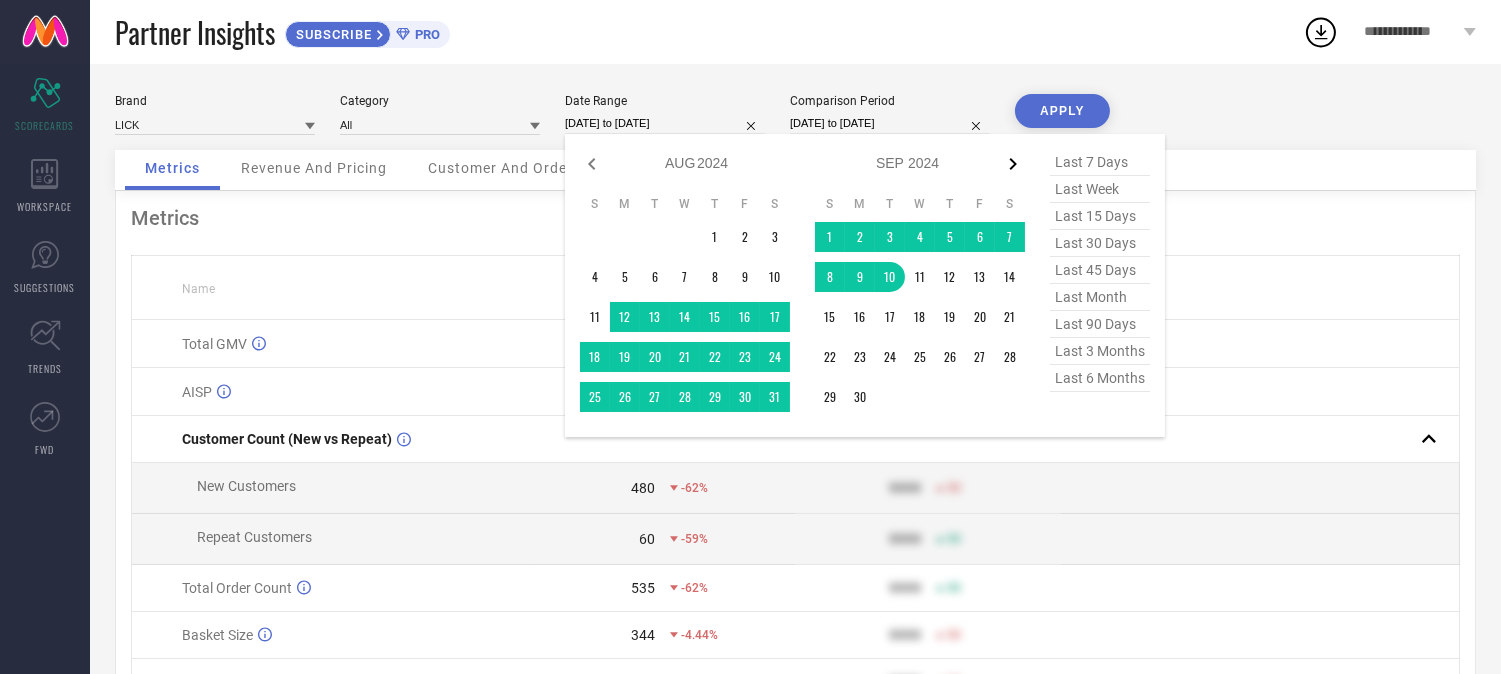 click 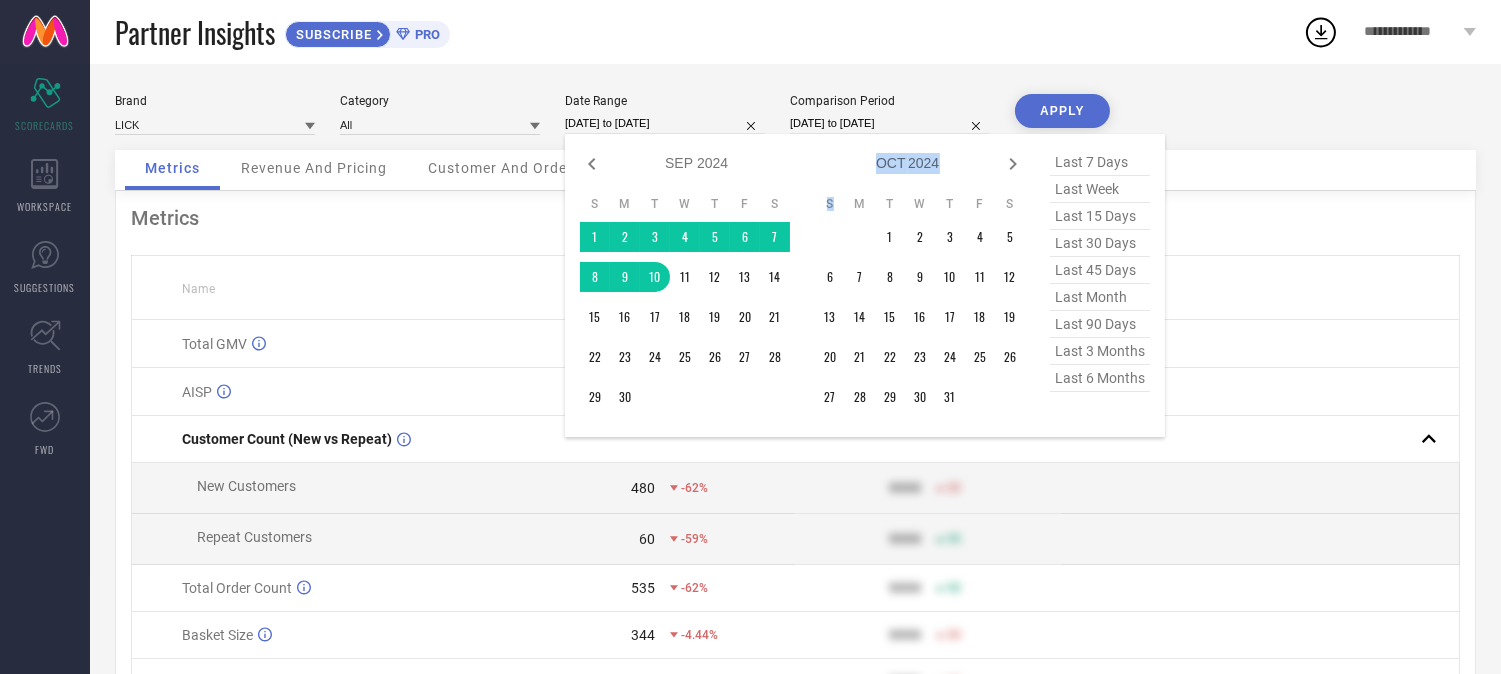 click 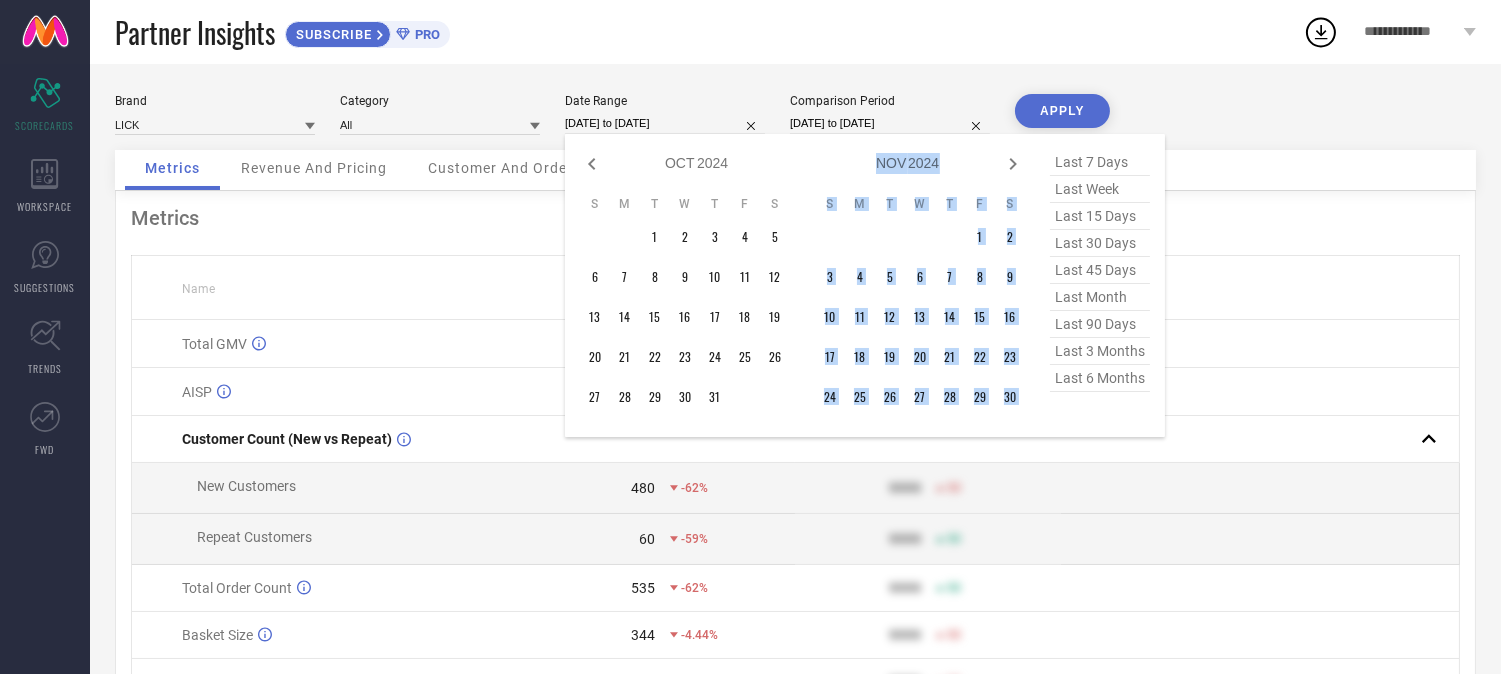 click 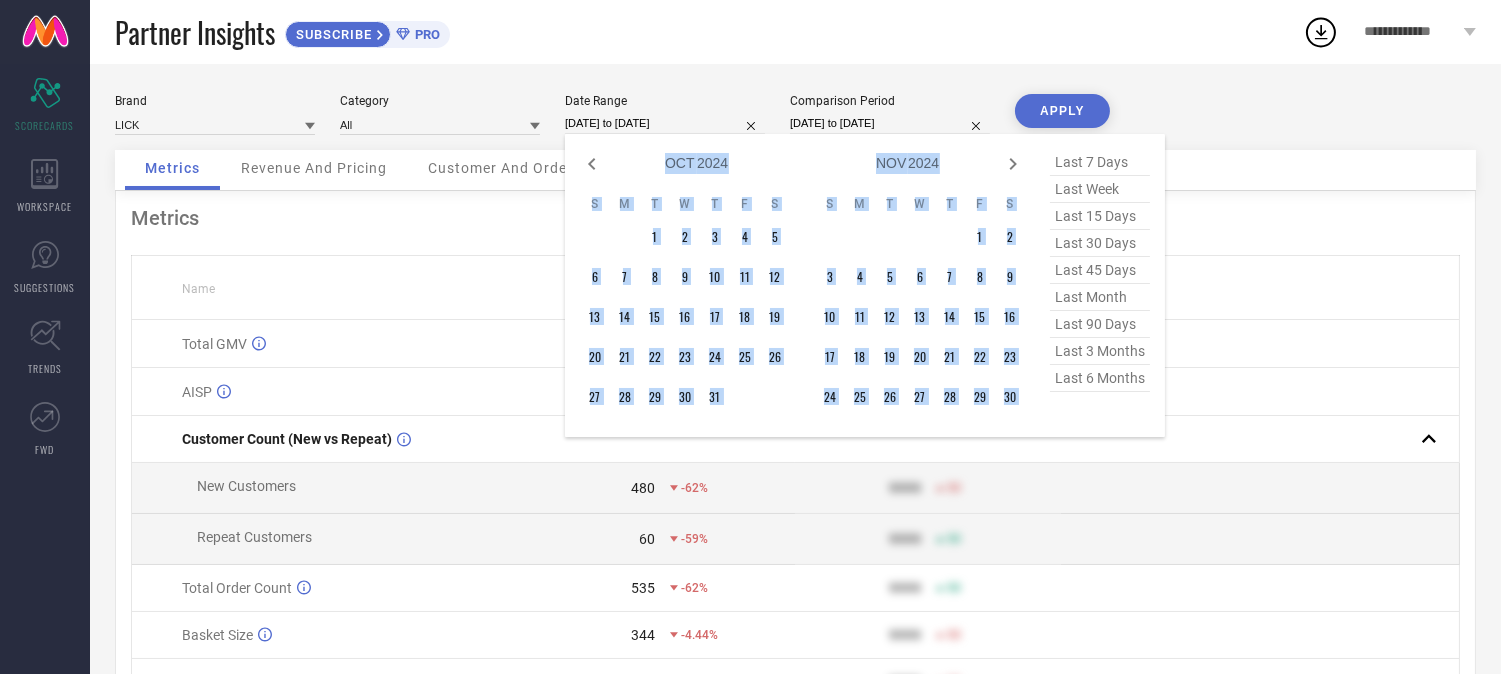 select on "10" 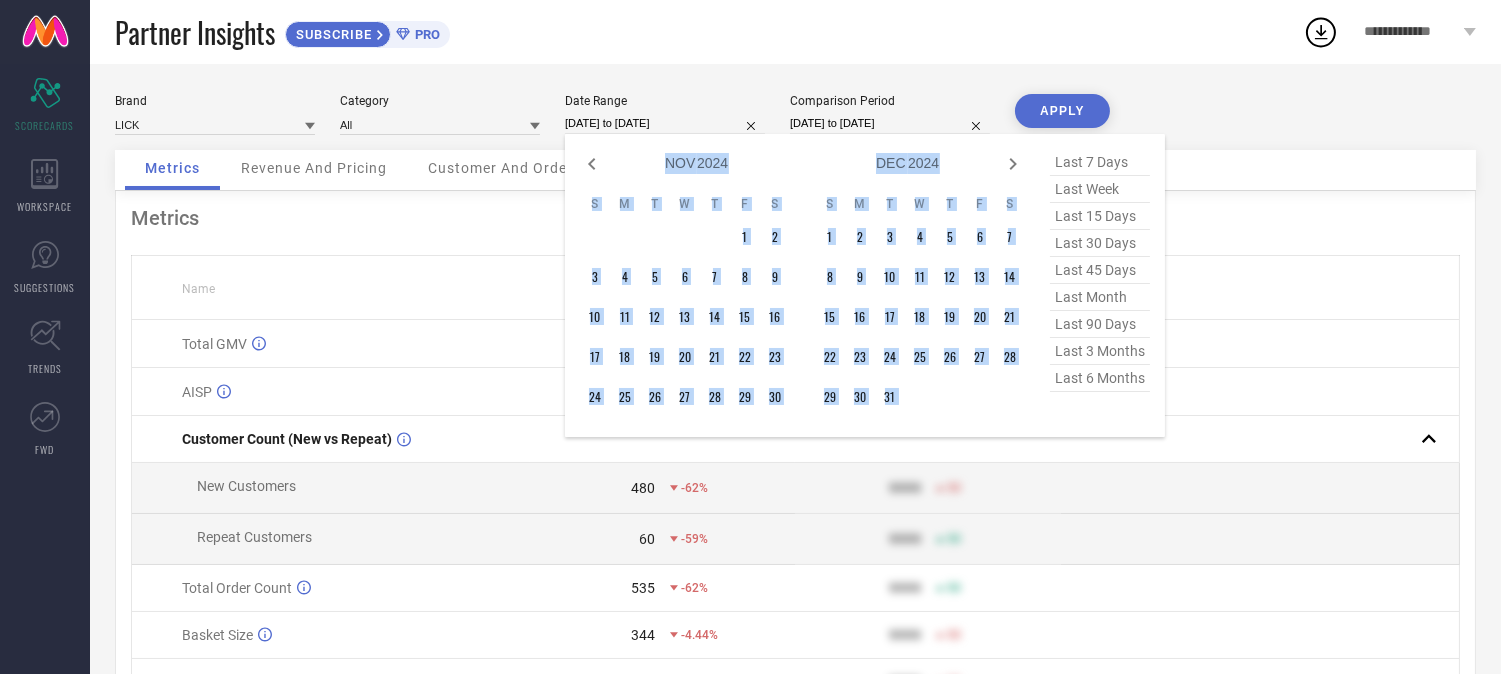 click 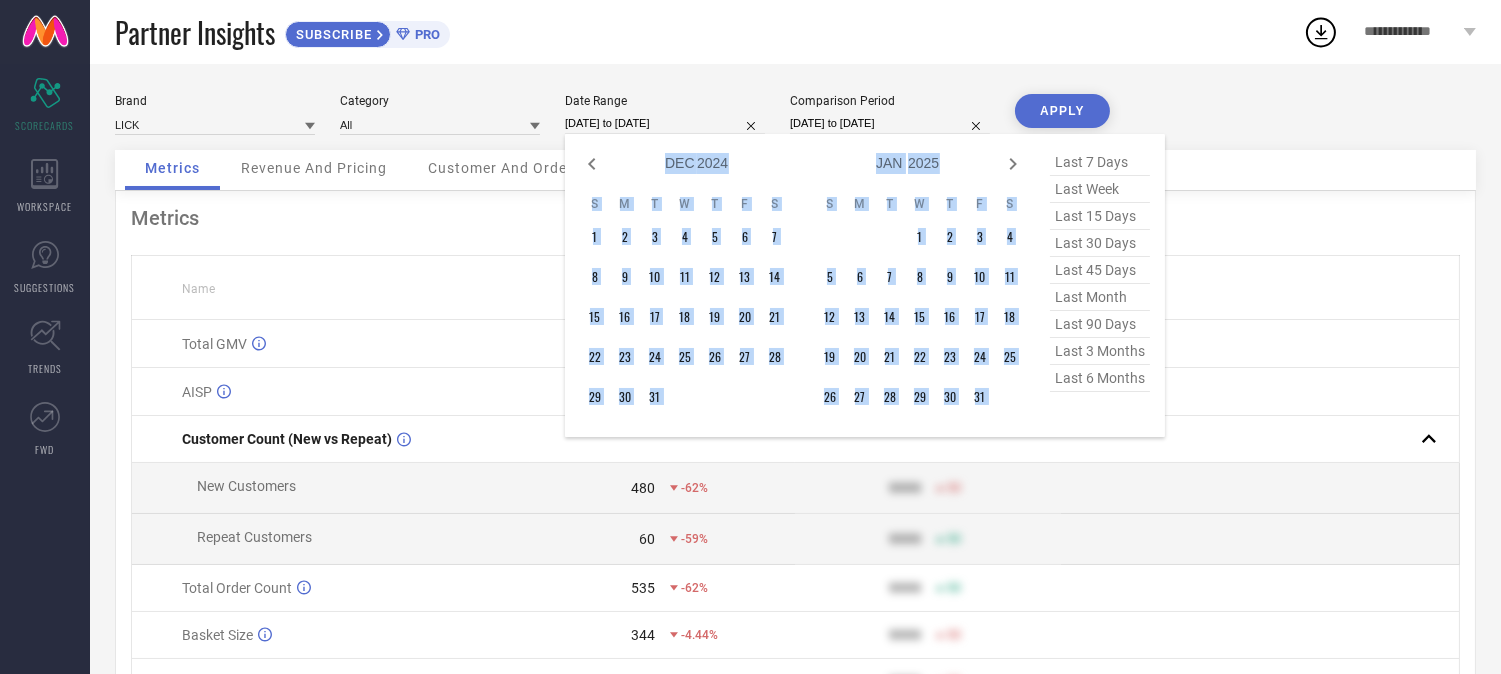 click 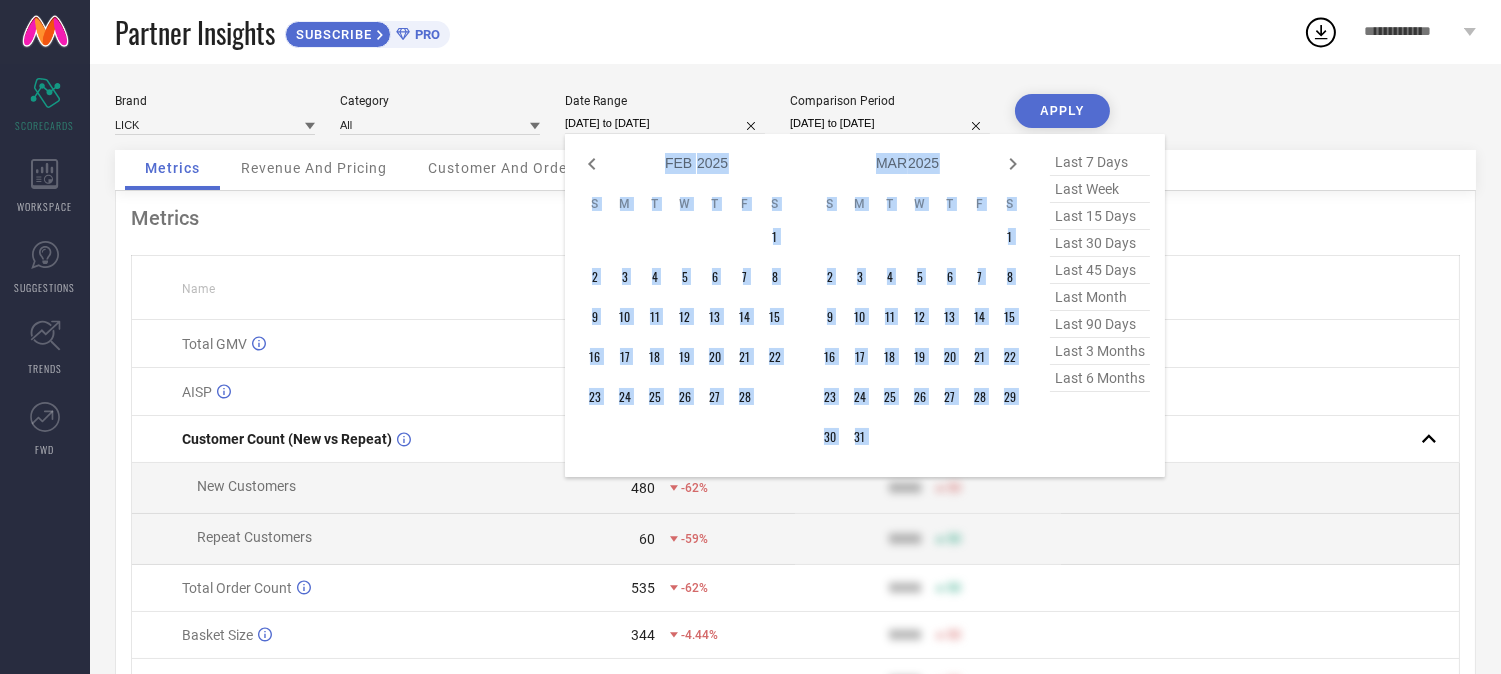 click 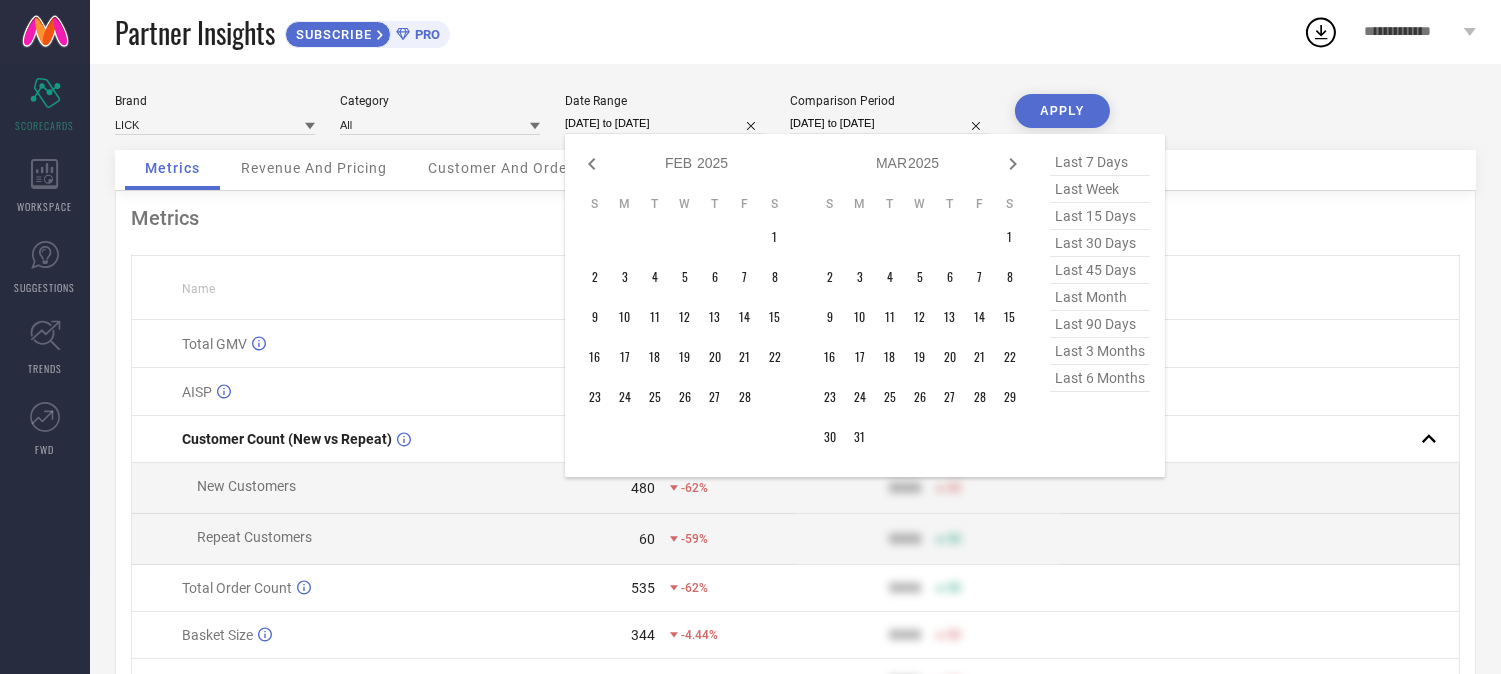 select on "2" 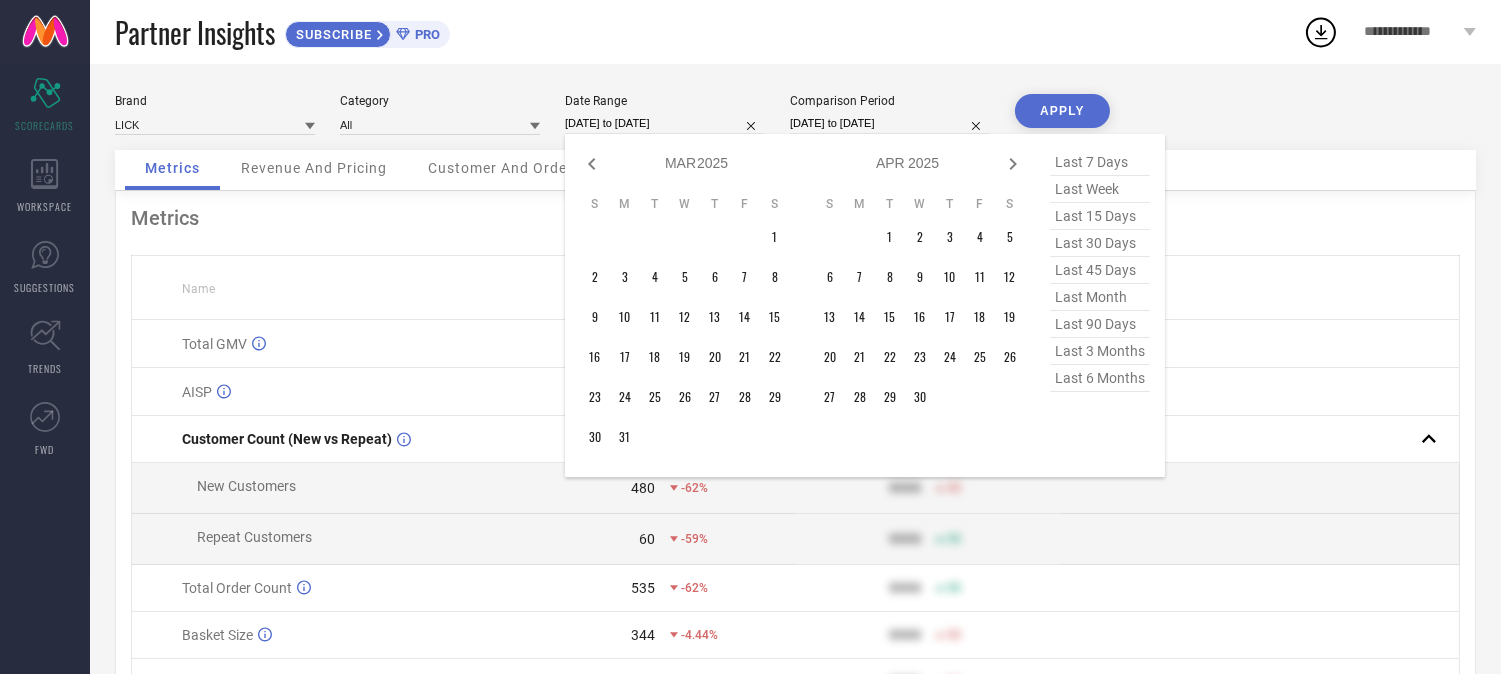 click 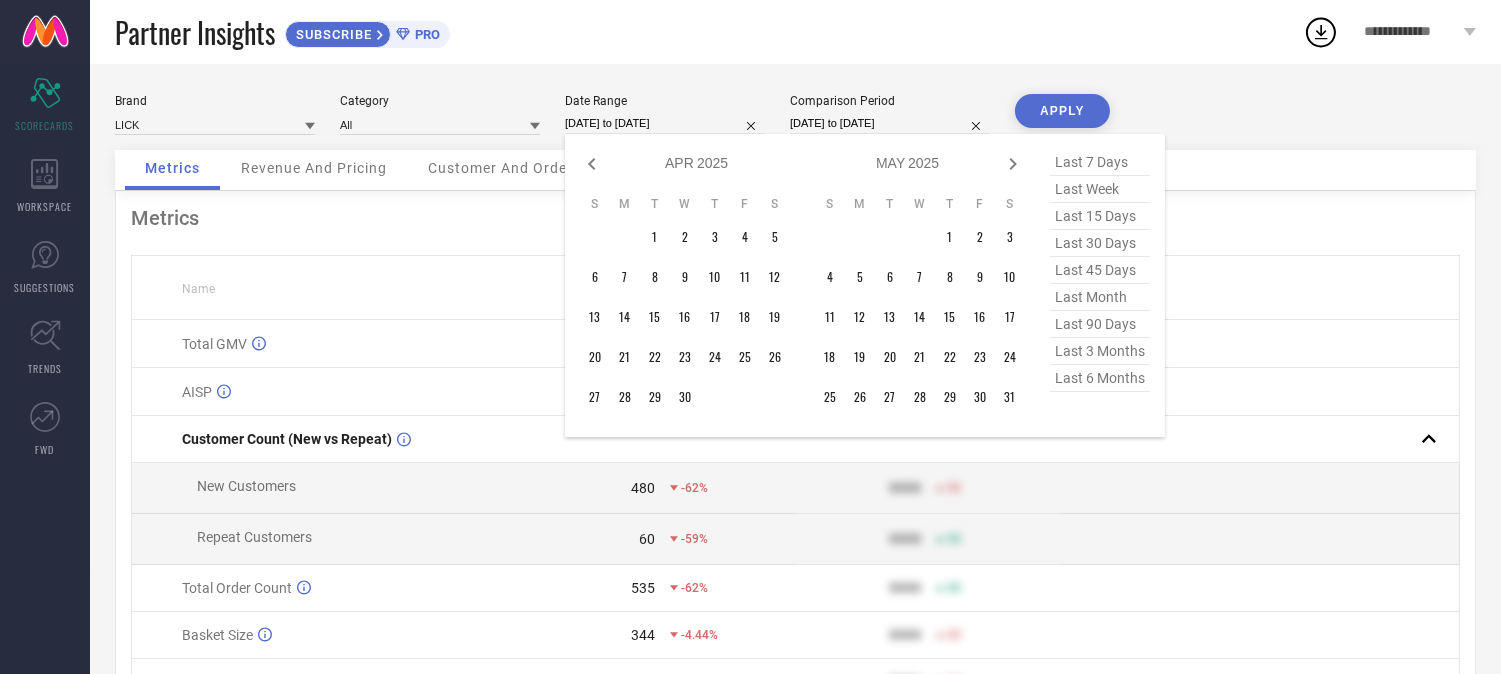 click 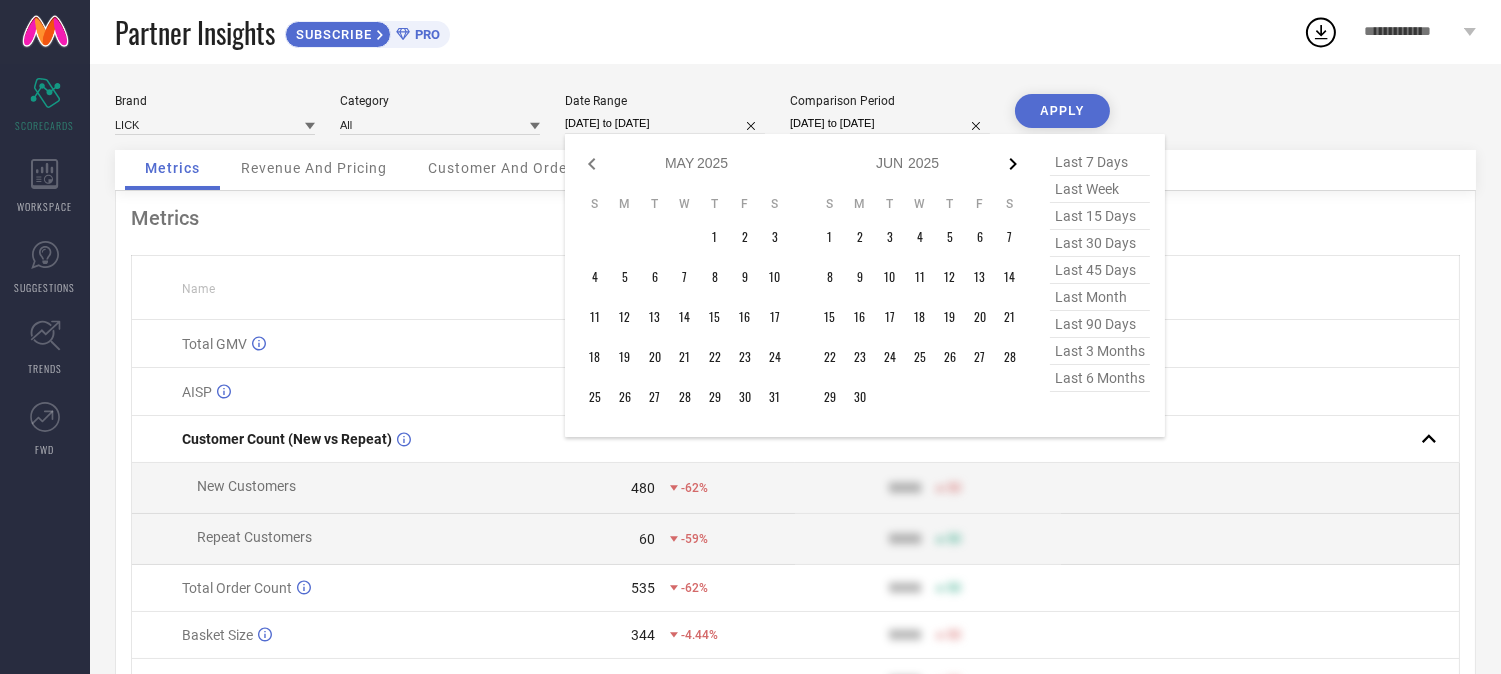 click 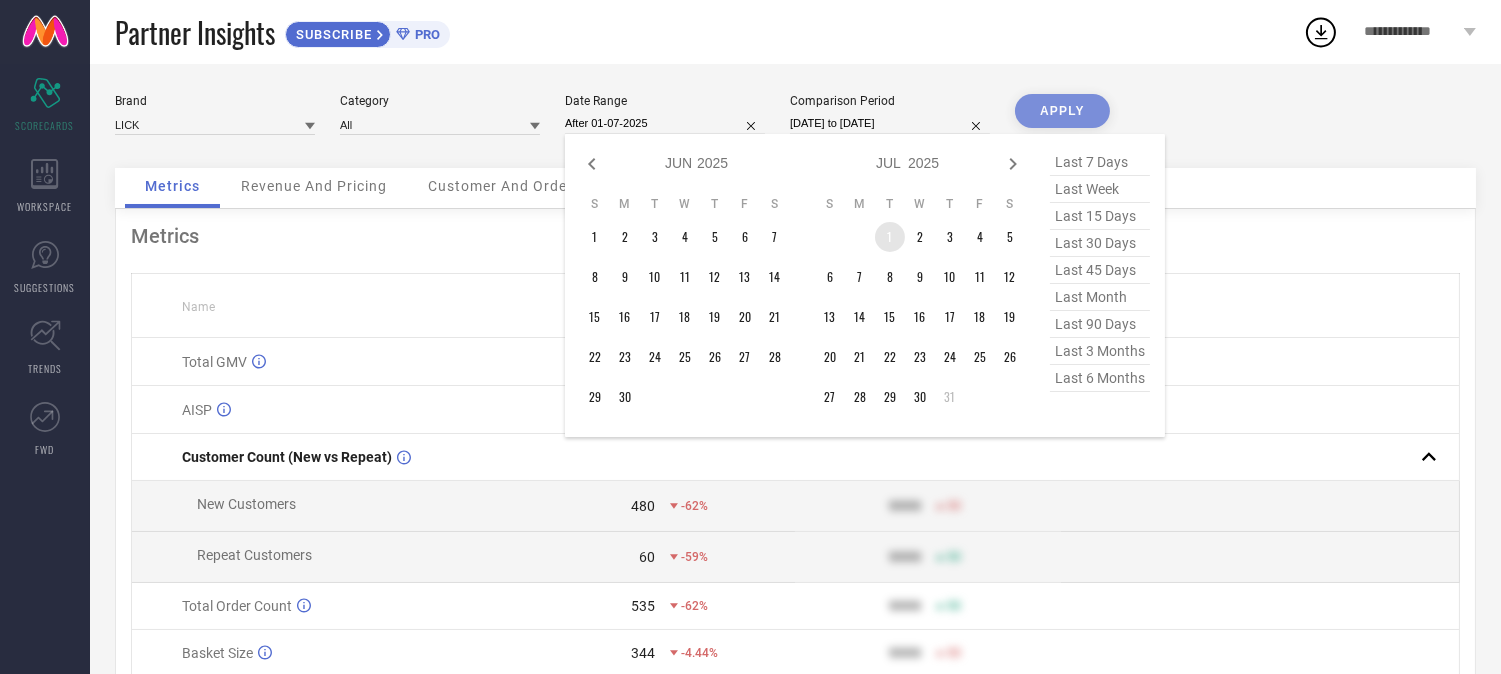 click on "1" at bounding box center (890, 237) 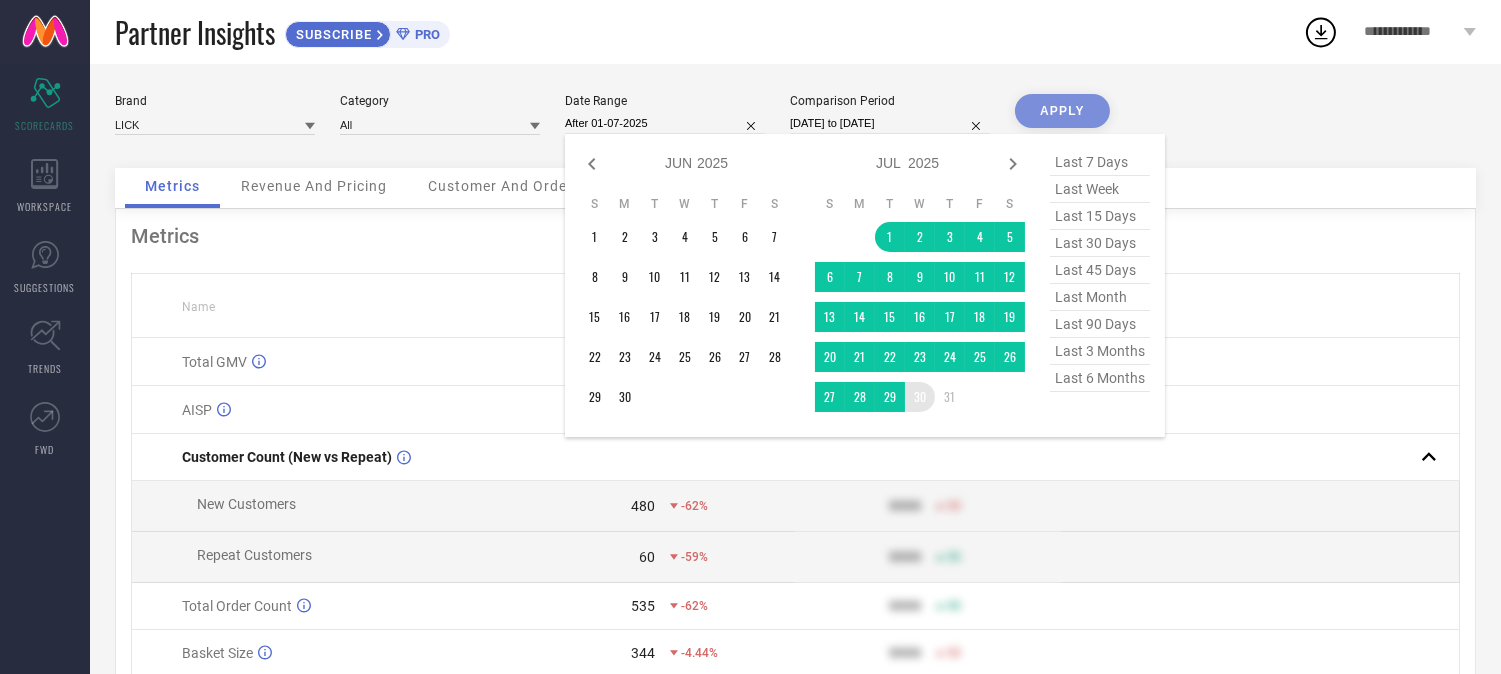 type on "01-07-2025 to 30-07-2025" 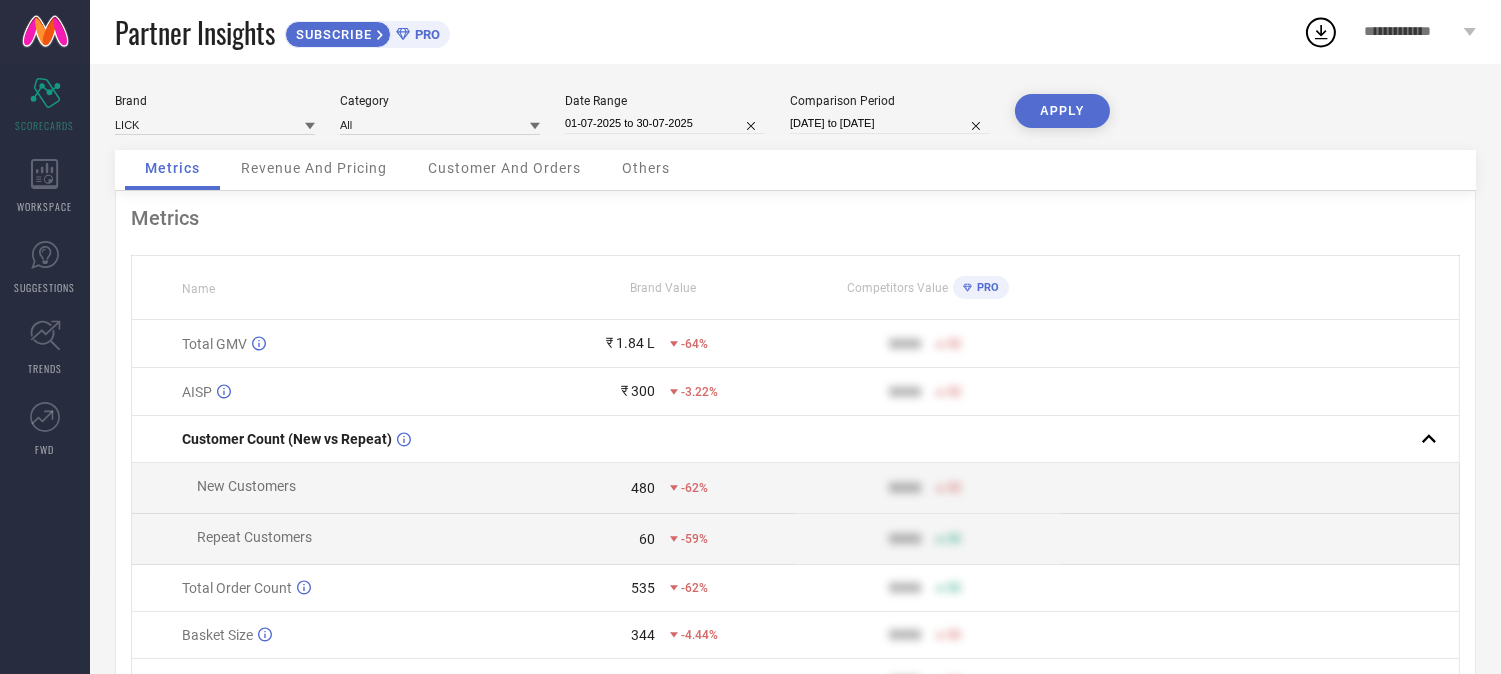 click on "APPLY" at bounding box center [1062, 111] 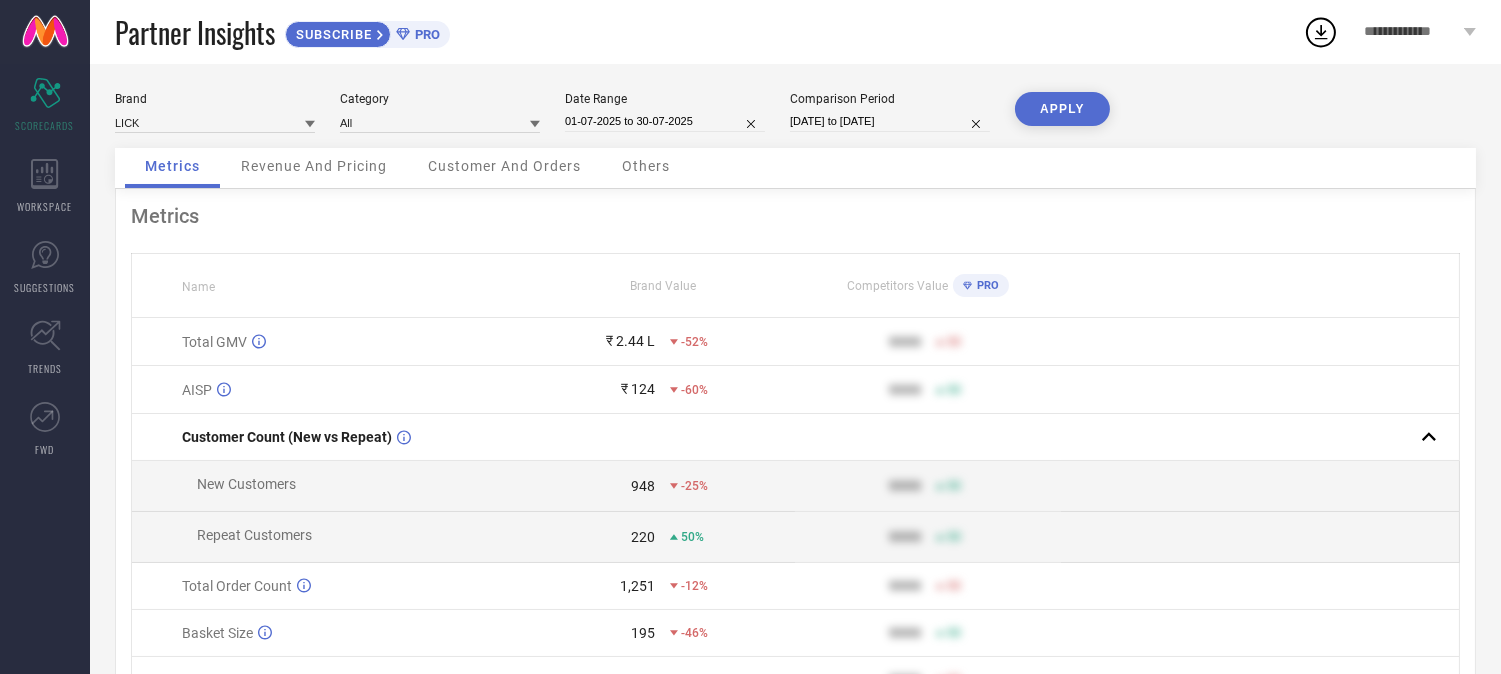 scroll, scrollTop: 0, scrollLeft: 0, axis: both 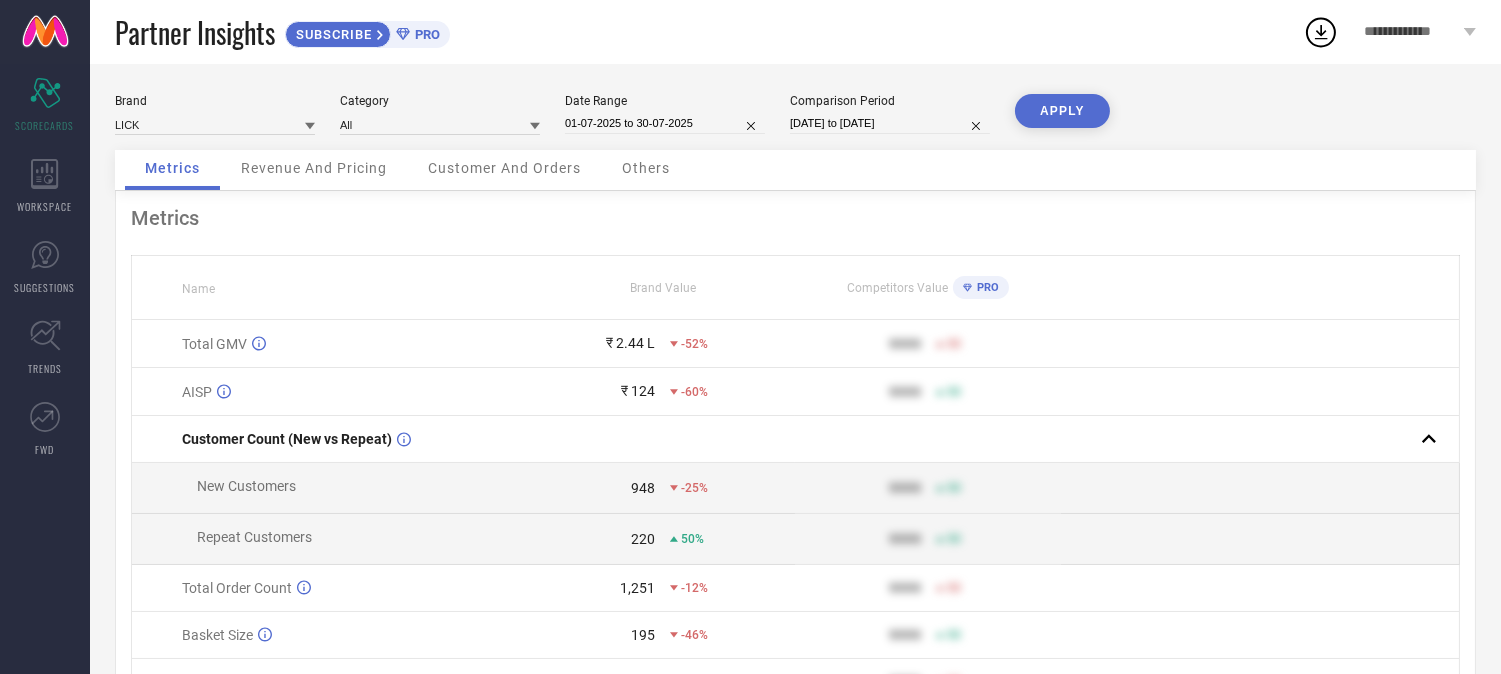 select on "6" 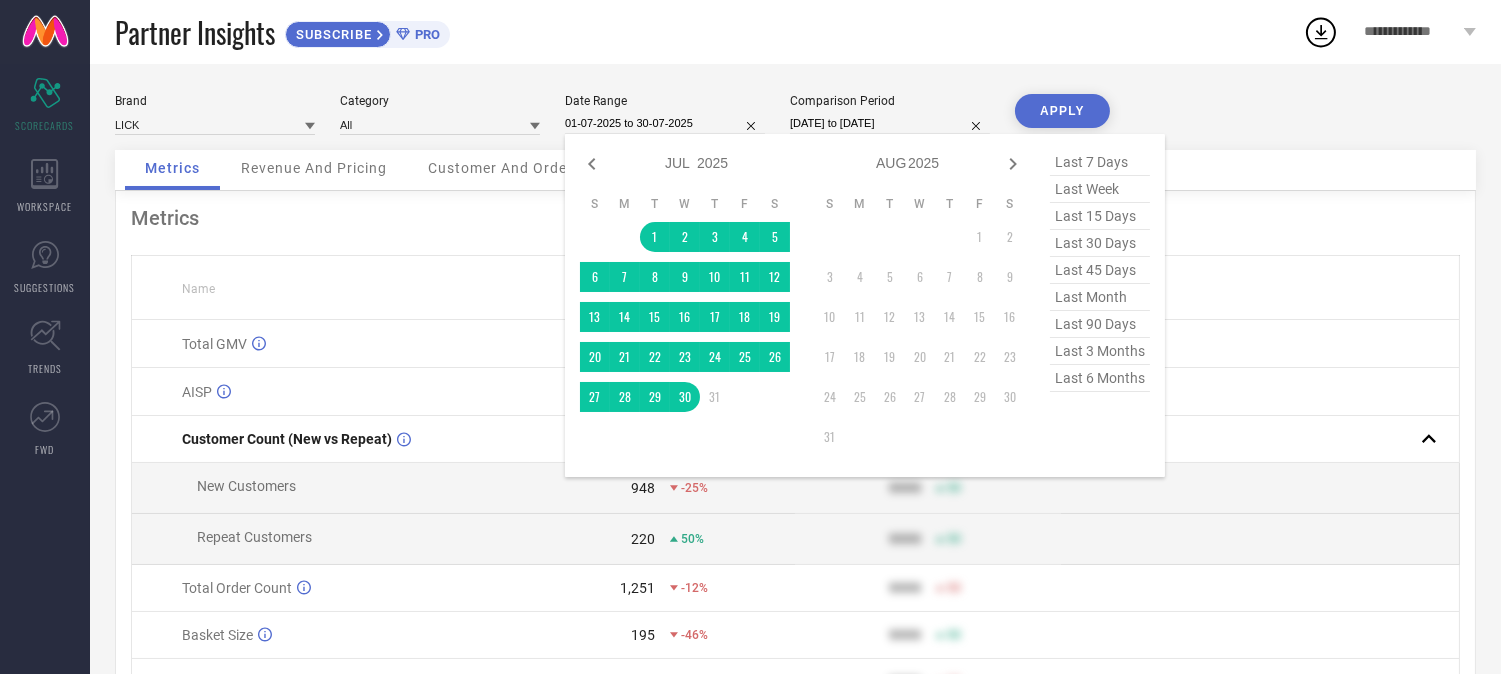 click on "01-07-2025 to 30-07-2025" at bounding box center [665, 123] 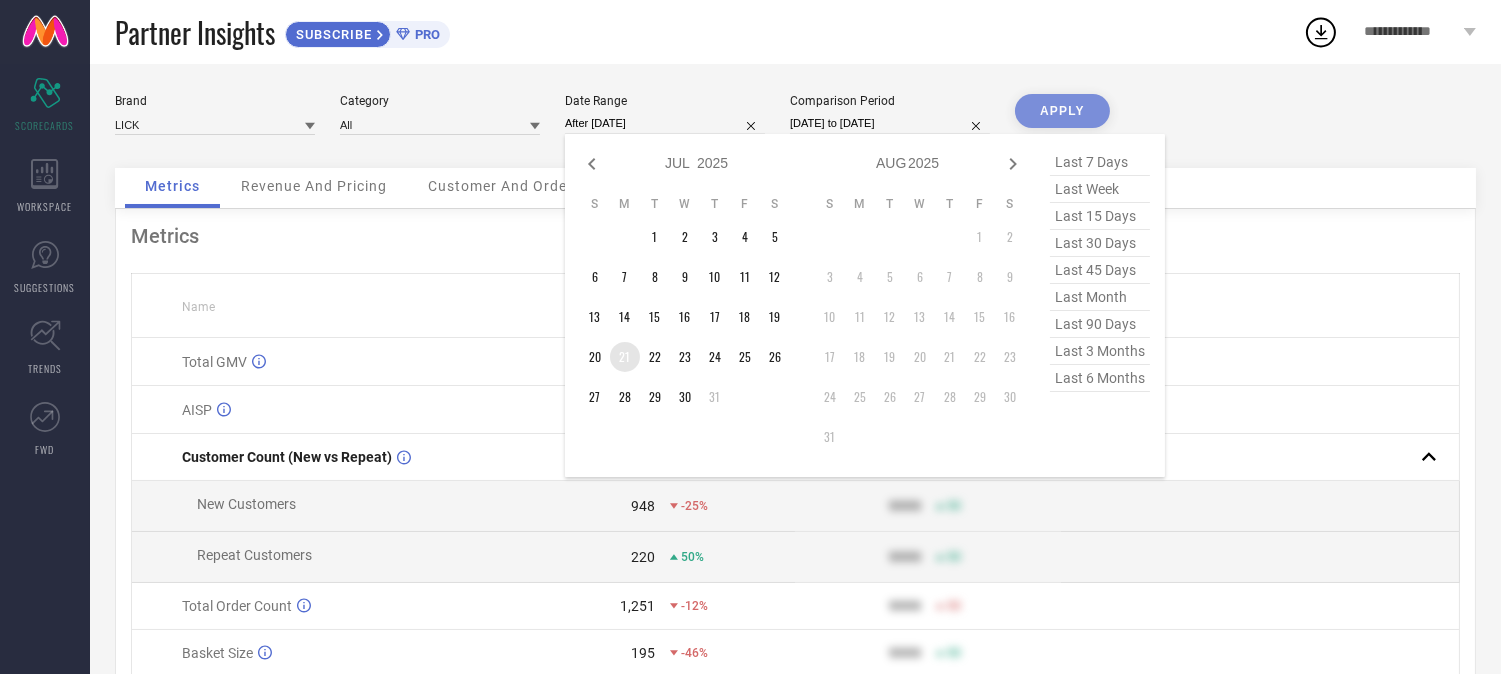 click on "21" at bounding box center [625, 357] 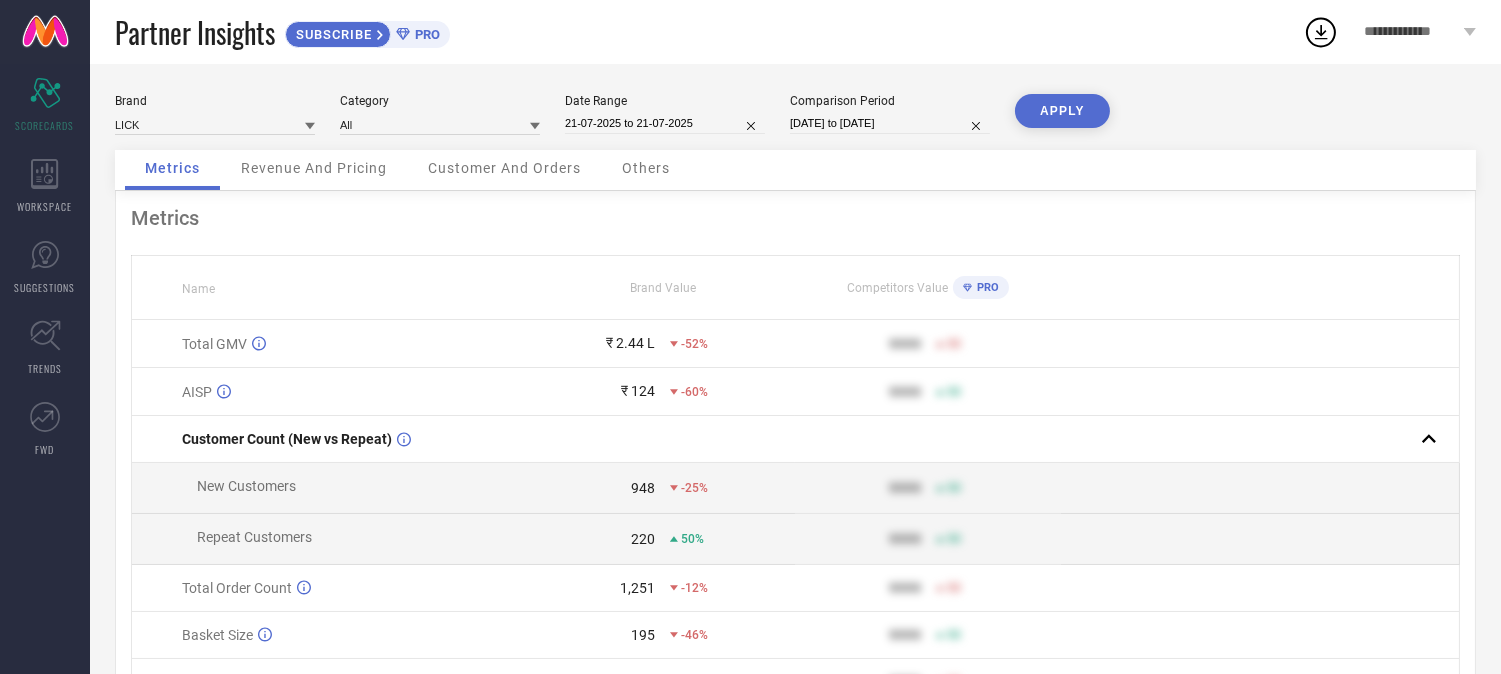 click on "21-07-2025 to 21-07-2025" at bounding box center (665, 123) 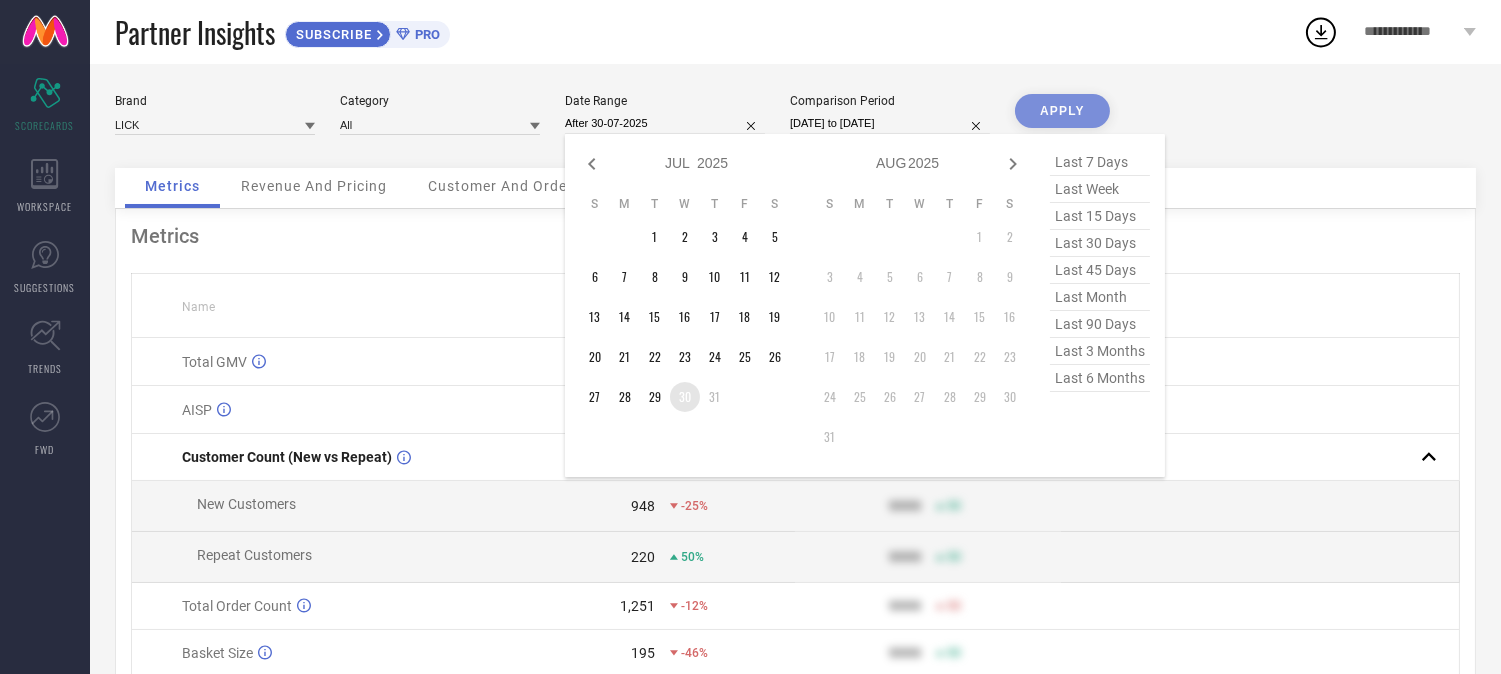 click on "30" at bounding box center (685, 397) 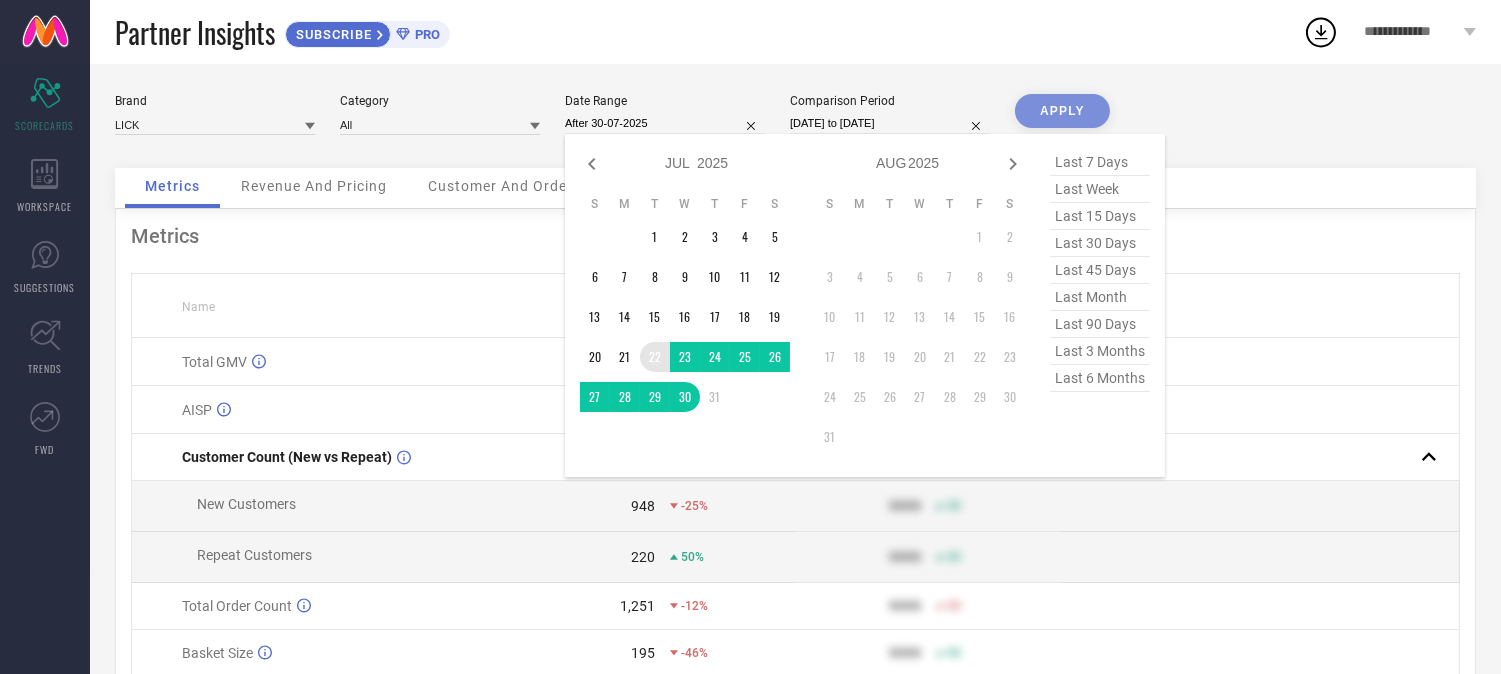 type on "[DATE] to [DATE]" 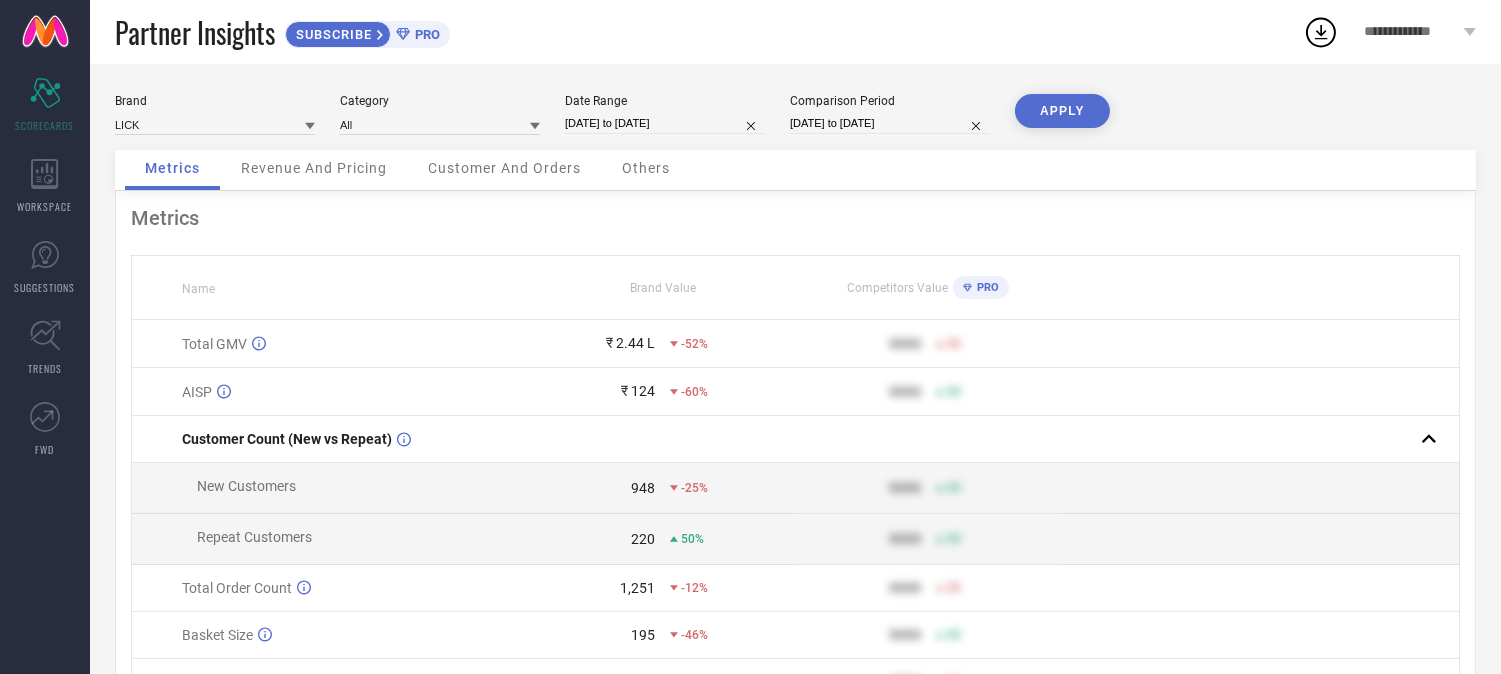 click on "APPLY" at bounding box center [1062, 111] 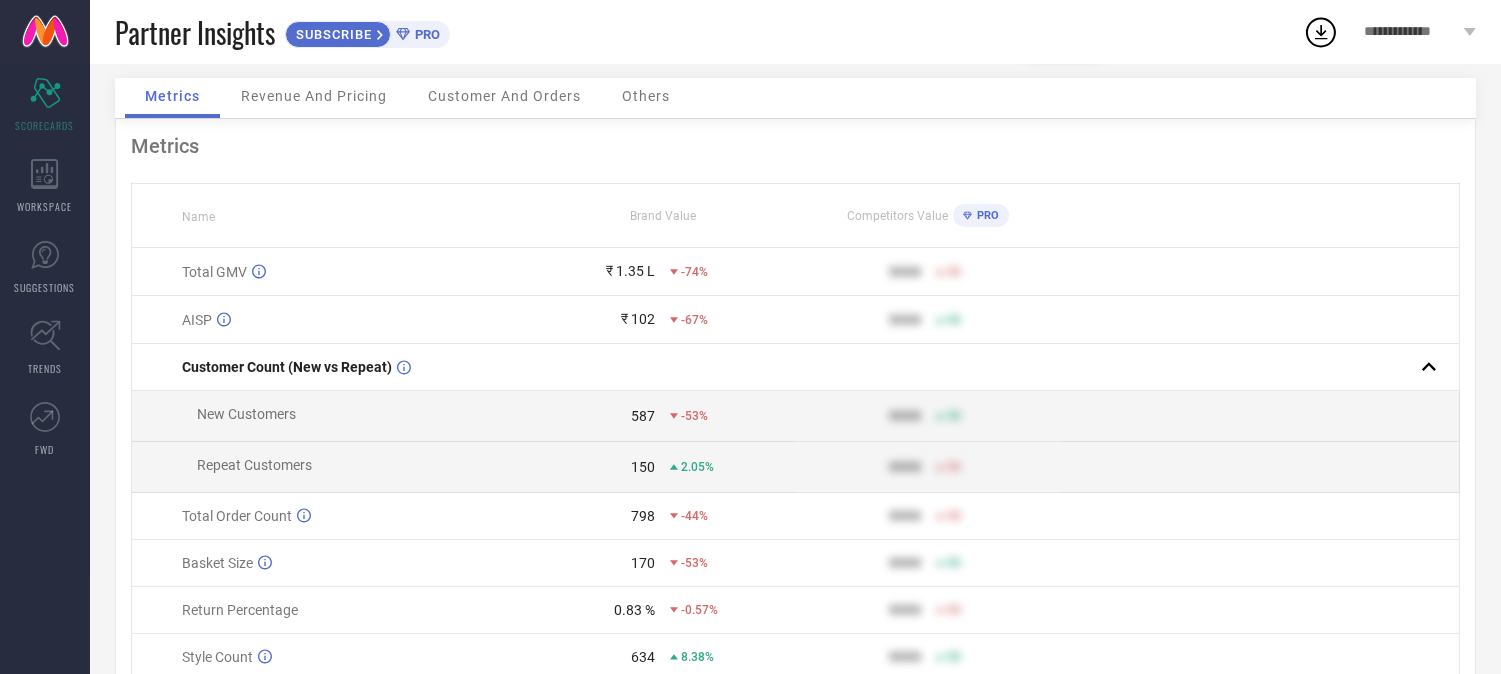 scroll, scrollTop: 111, scrollLeft: 0, axis: vertical 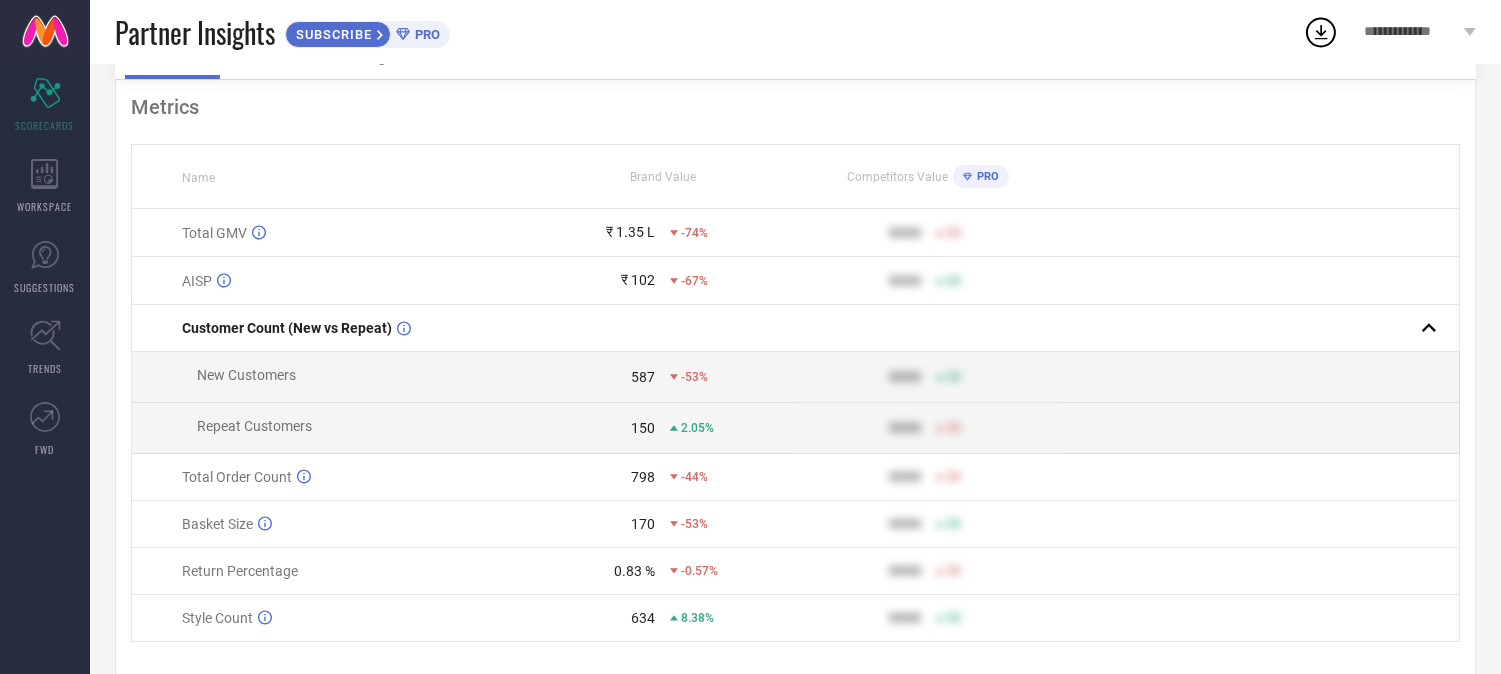 click 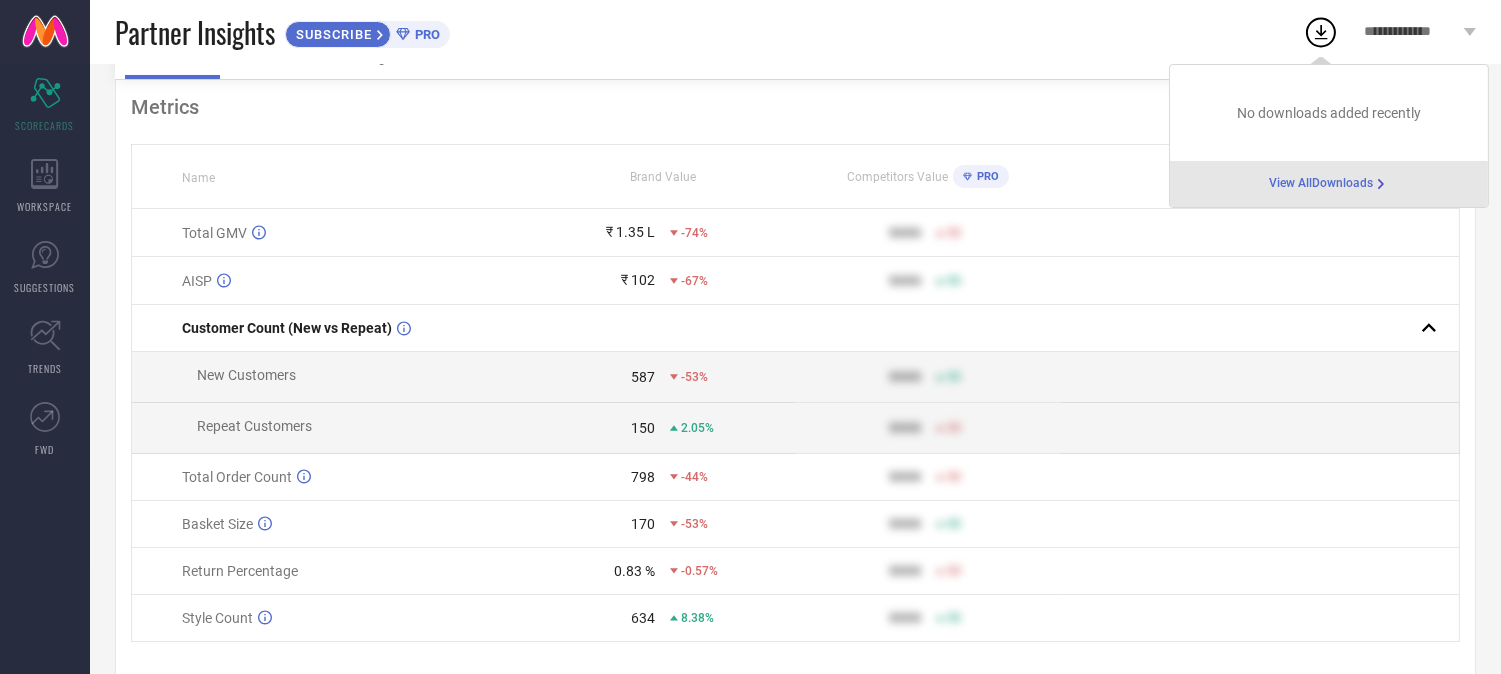 click on "View All   Downloads" at bounding box center (1321, 184) 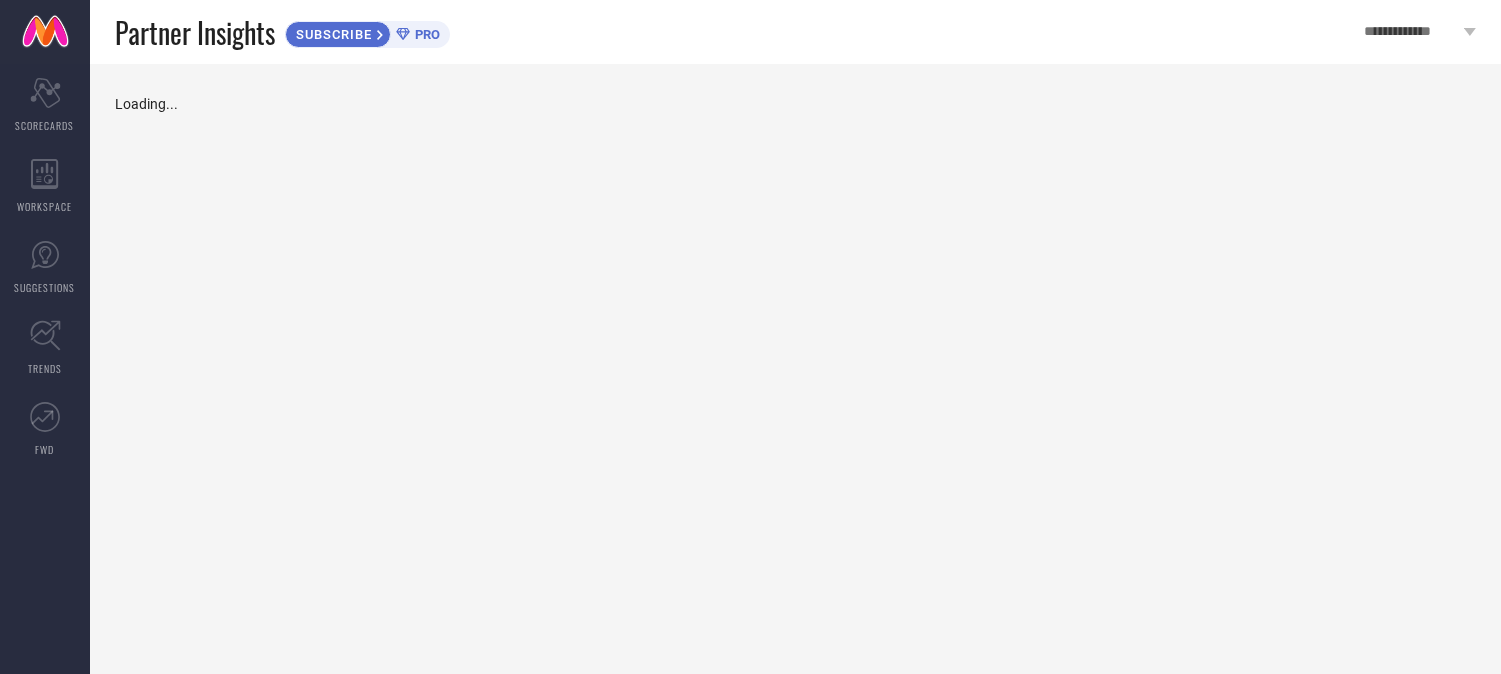 scroll, scrollTop: 0, scrollLeft: 0, axis: both 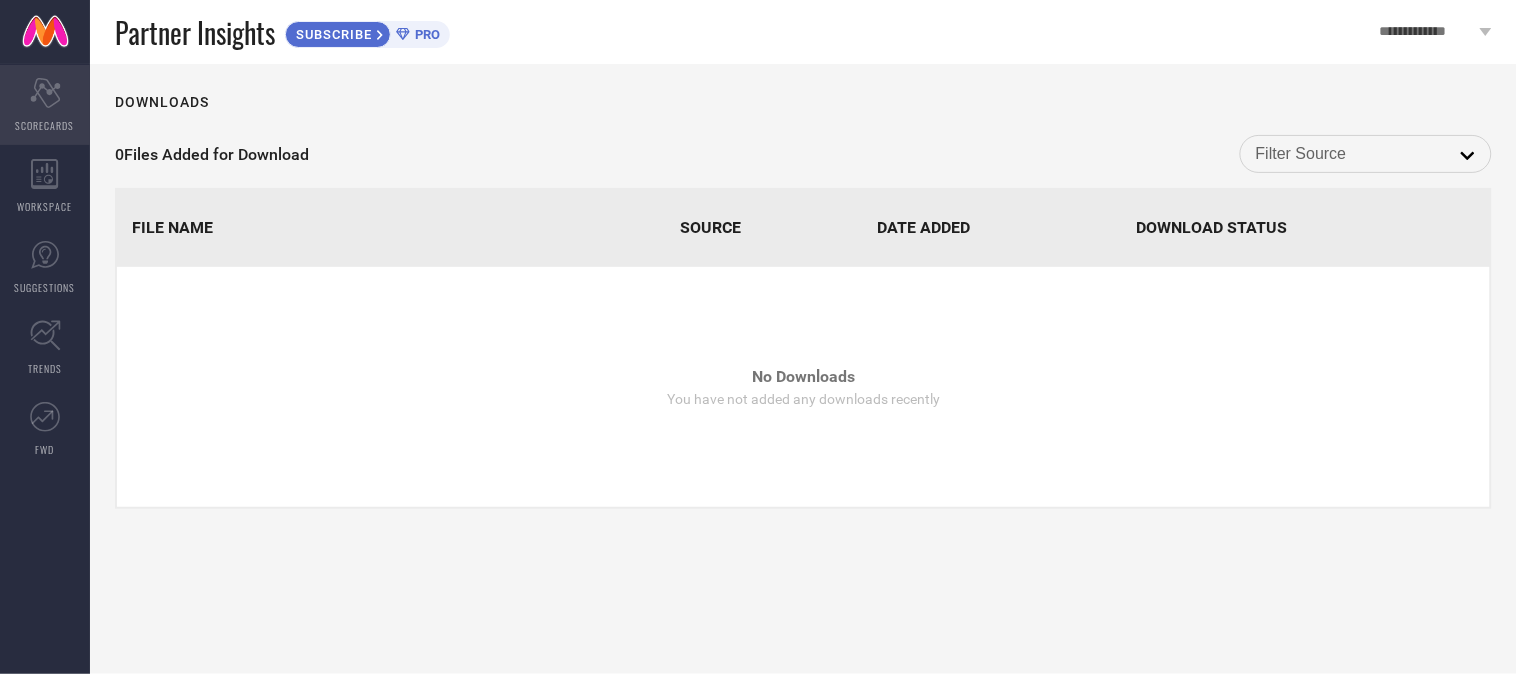 click 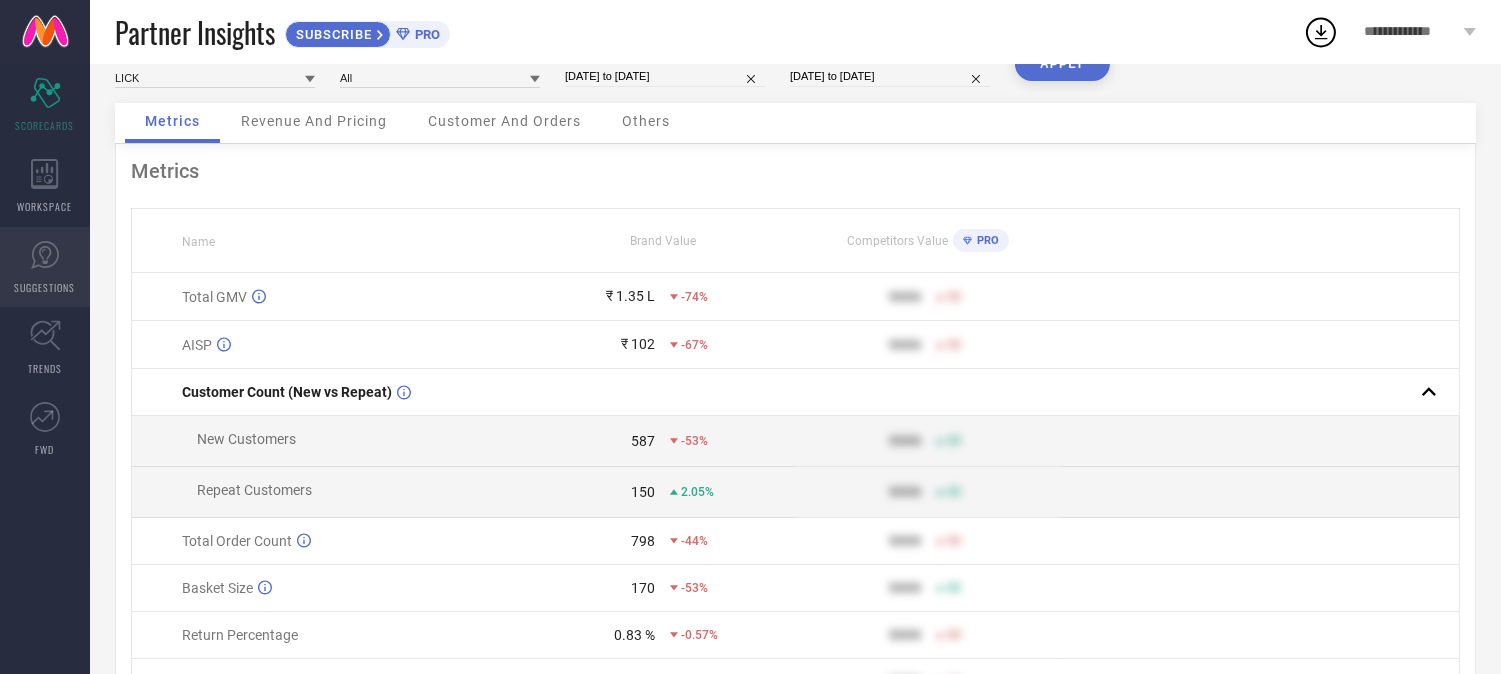 scroll, scrollTop: 0, scrollLeft: 0, axis: both 